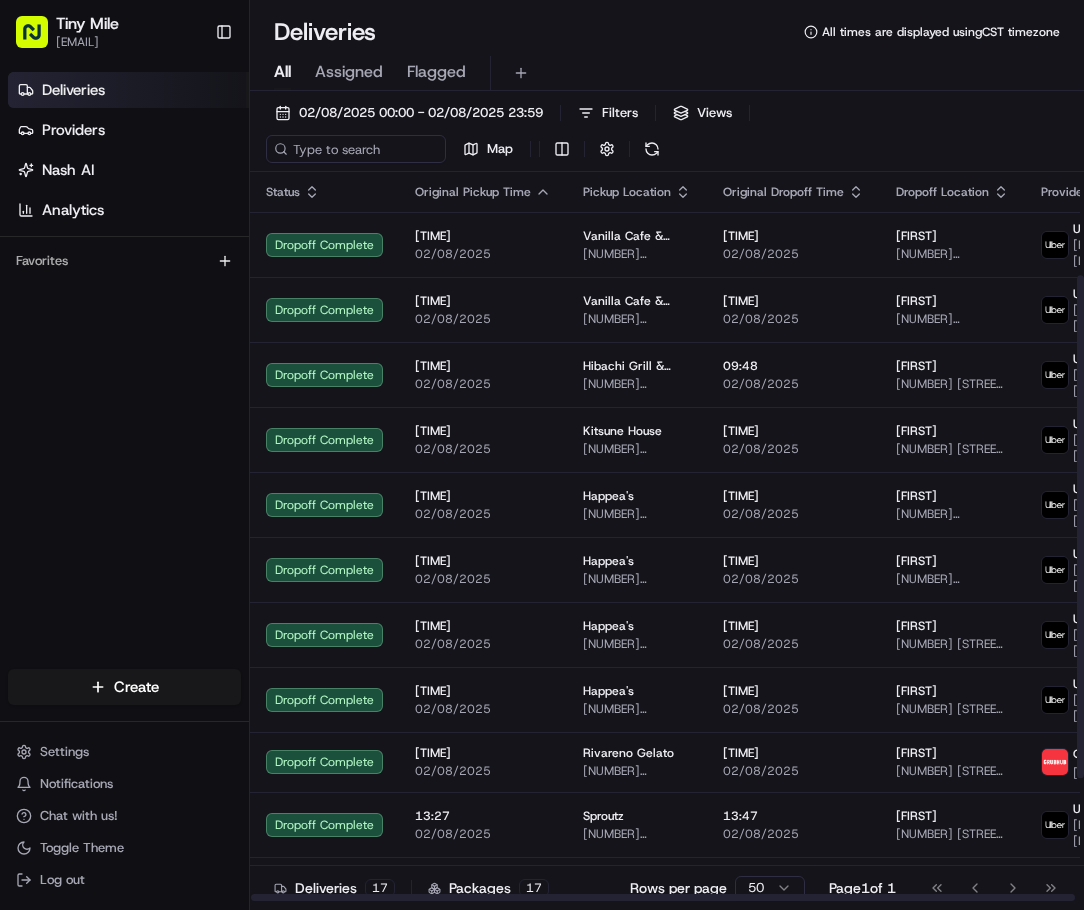 scroll, scrollTop: 0, scrollLeft: 0, axis: both 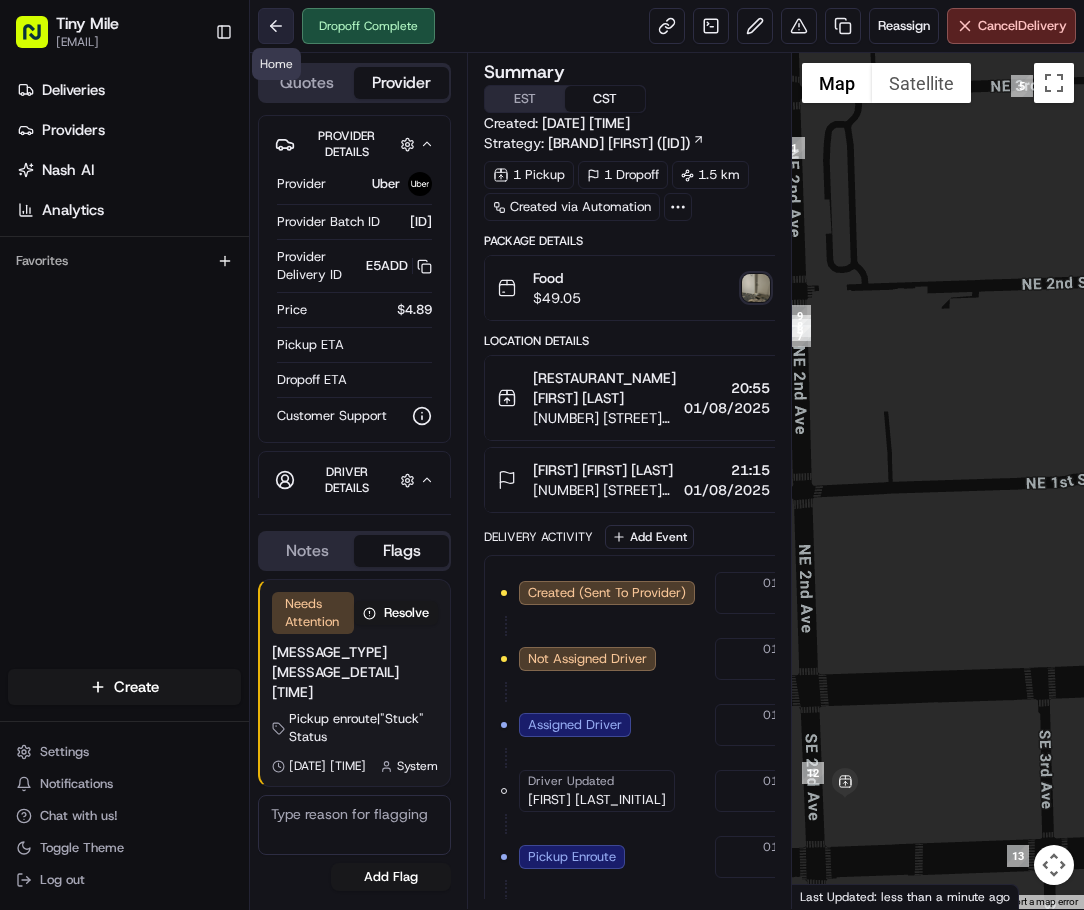 click at bounding box center (276, 26) 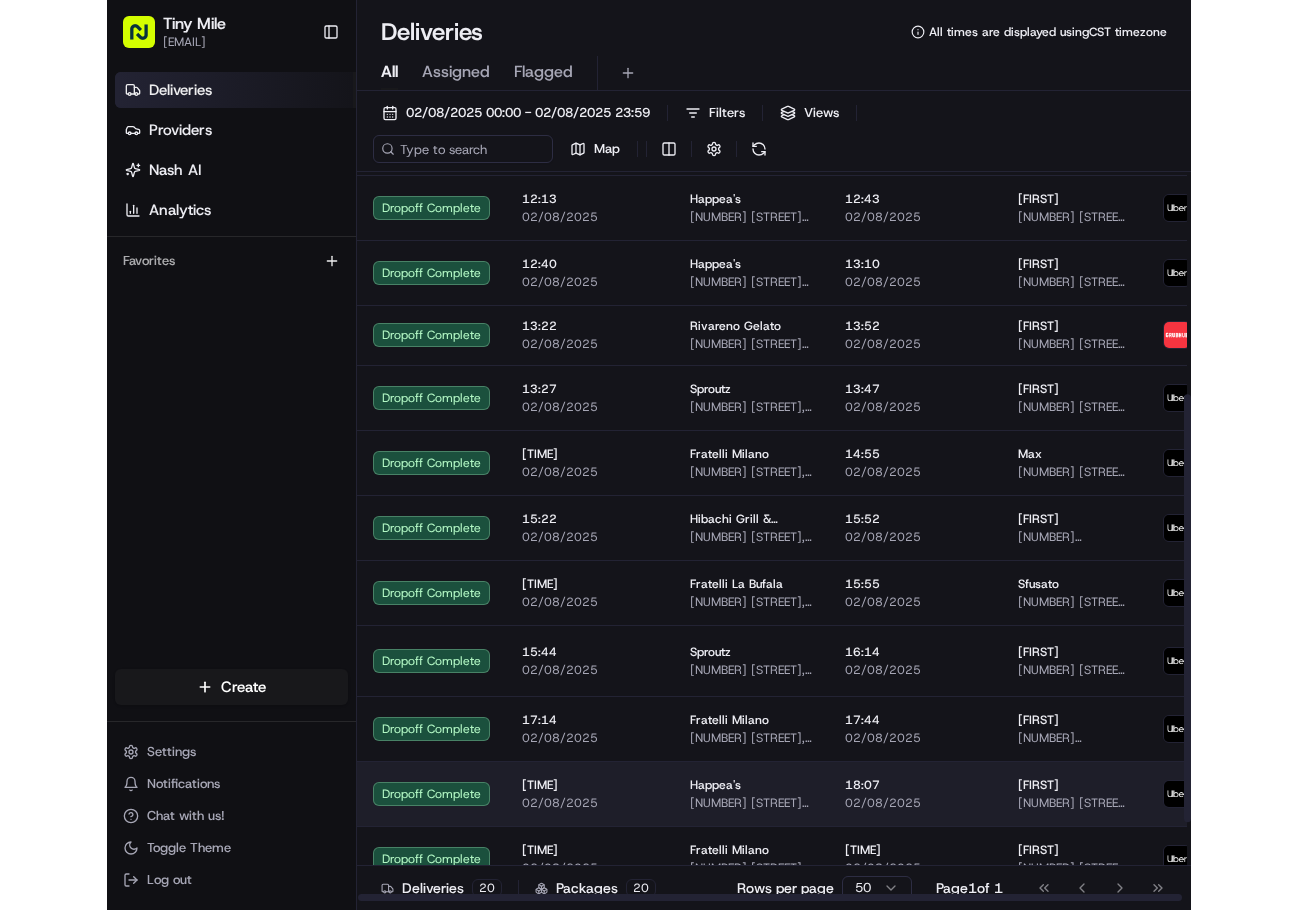 scroll, scrollTop: 515, scrollLeft: 0, axis: vertical 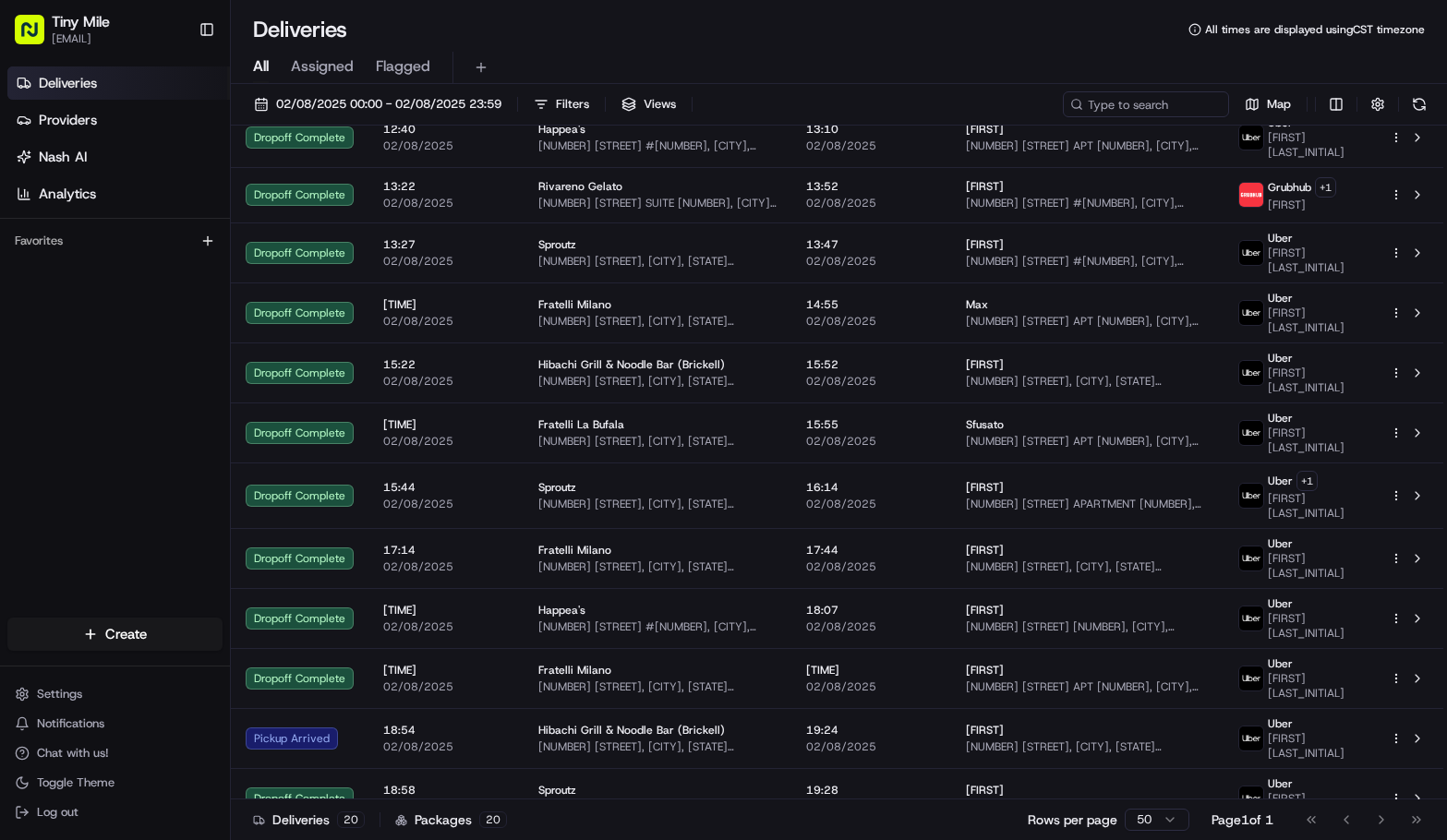 click on "Deliveries Providers Nash AI Analytics Favorites" at bounding box center [115, 345] 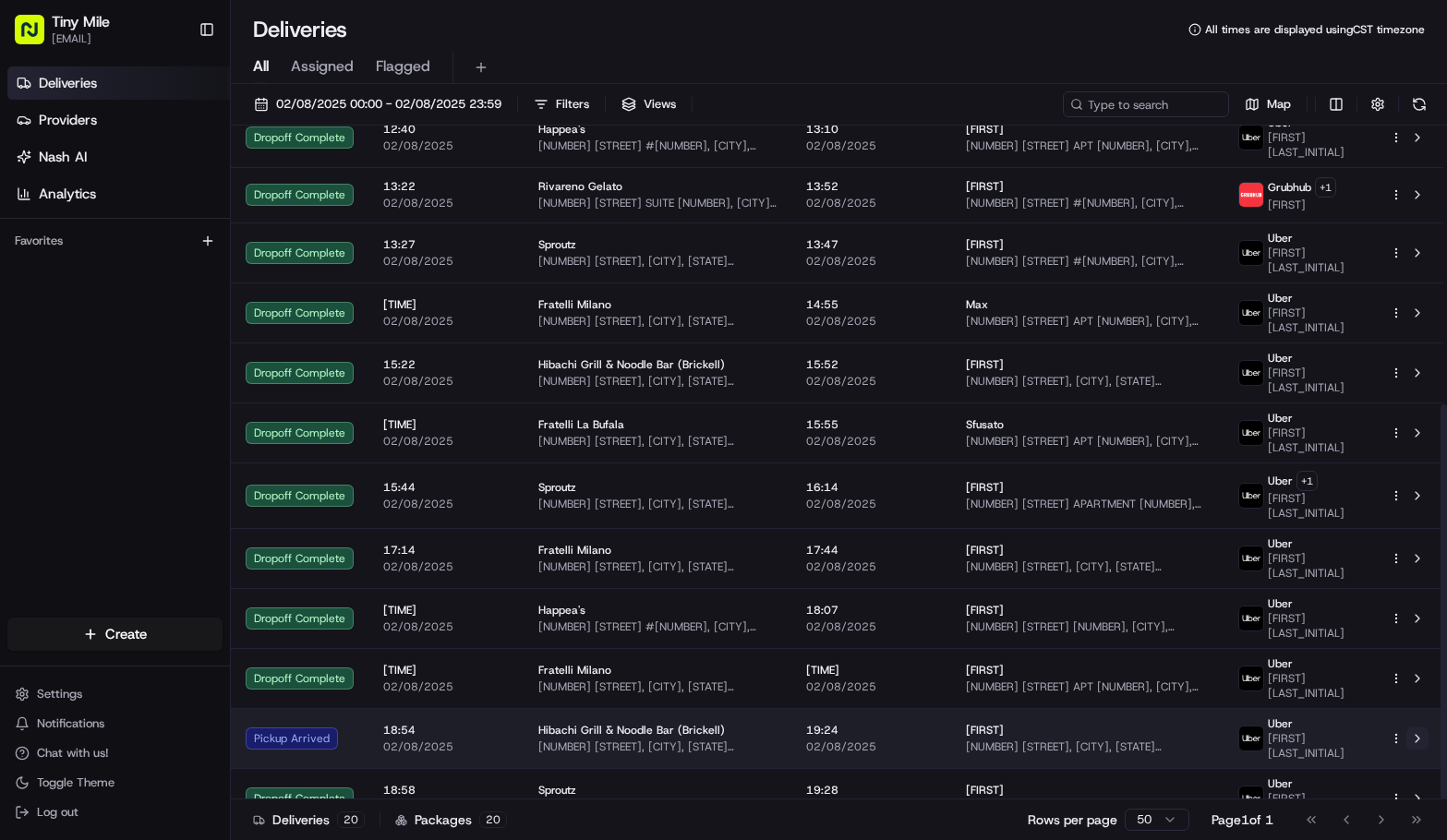 click at bounding box center [1417, 738] 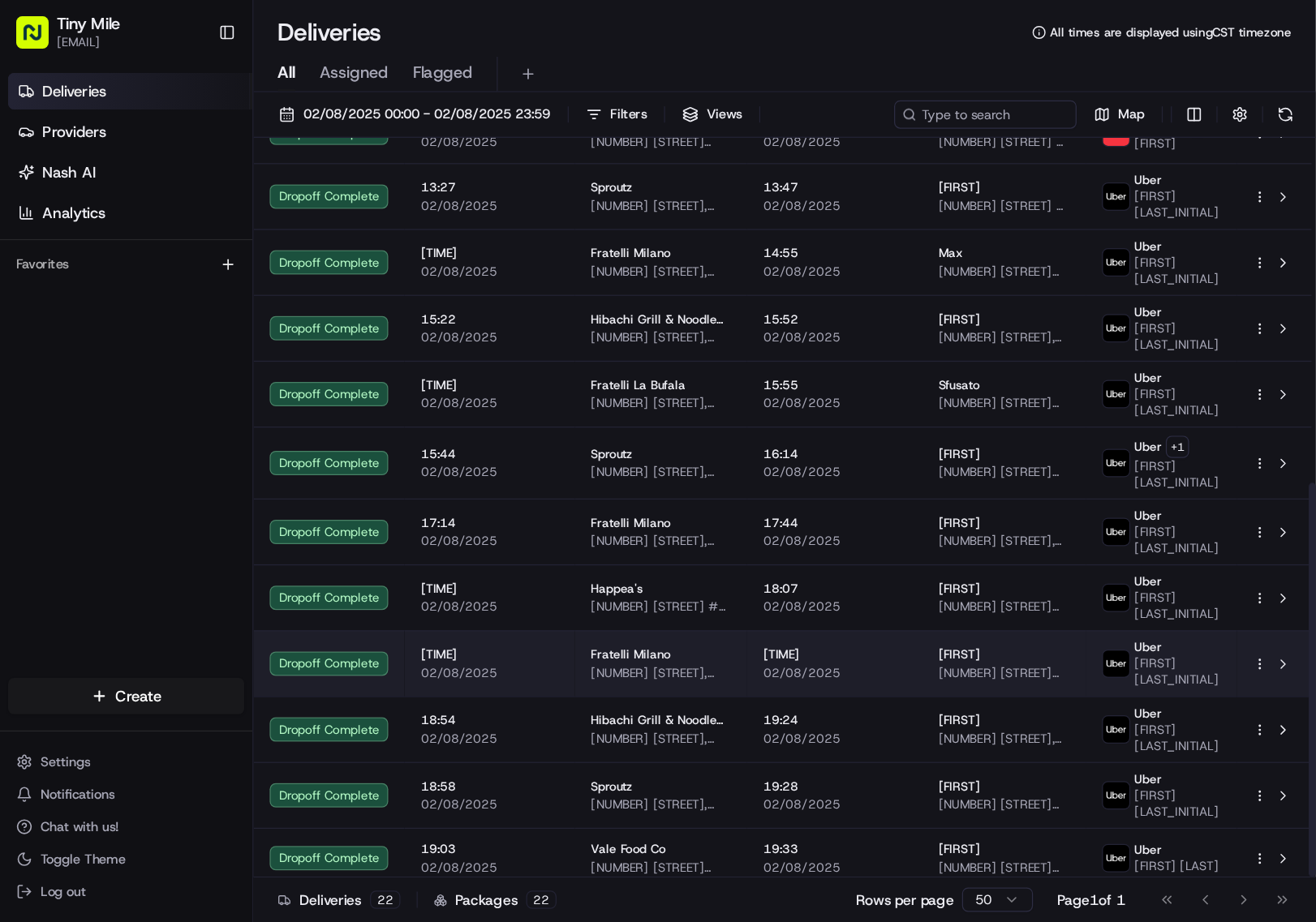 scroll, scrollTop: 519, scrollLeft: 0, axis: vertical 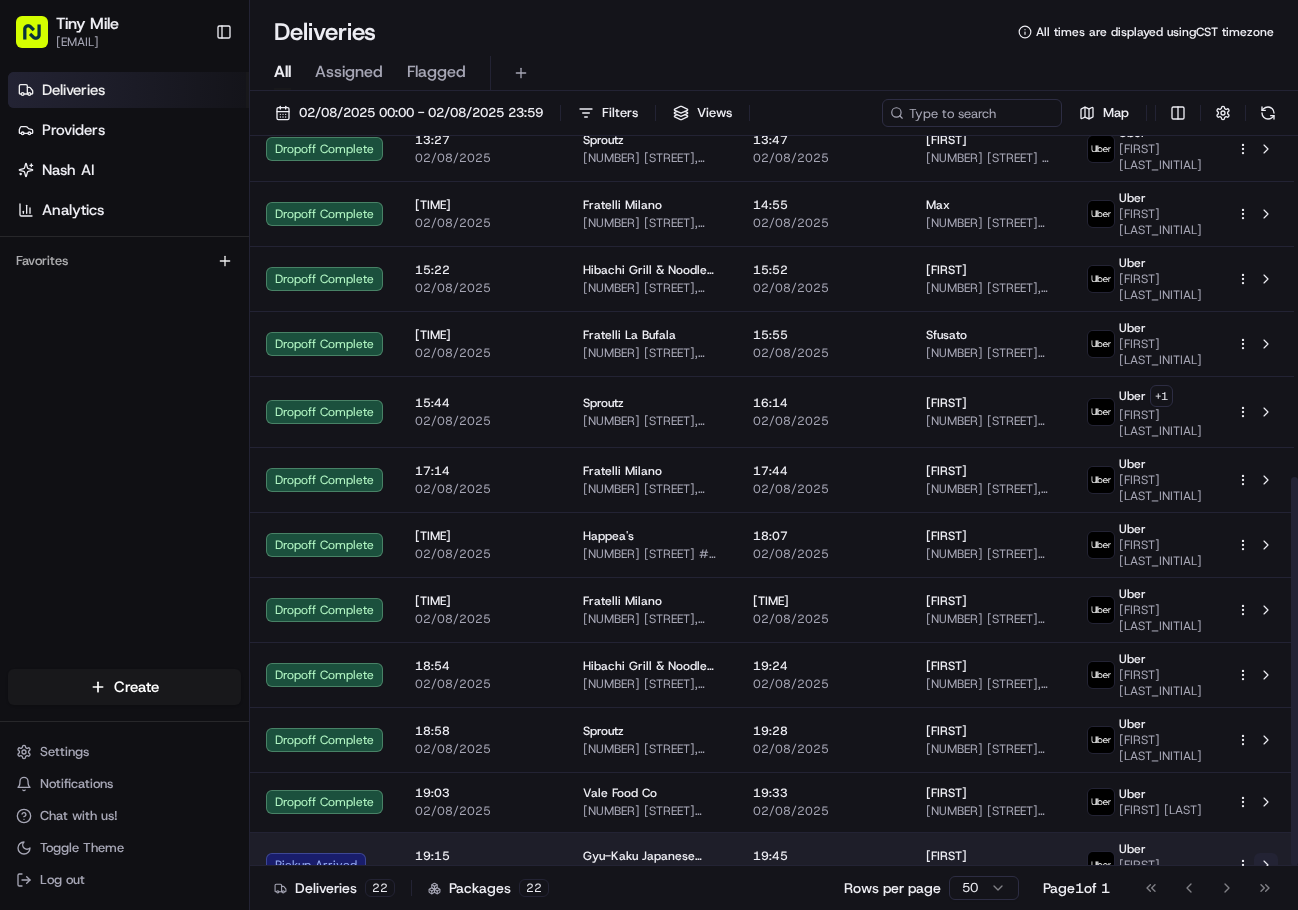 click at bounding box center (1266, 865) 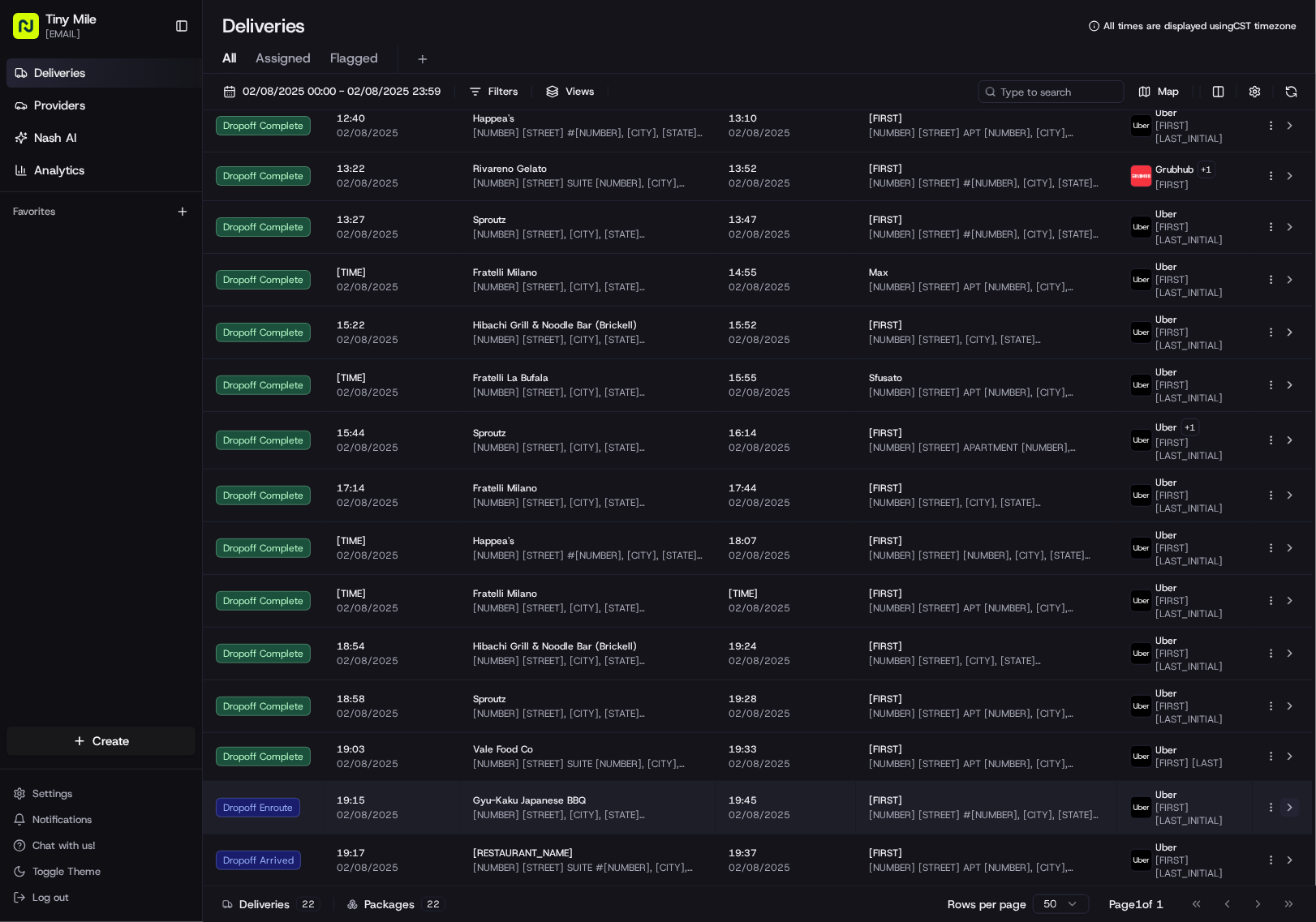 scroll, scrollTop: 330, scrollLeft: 0, axis: vertical 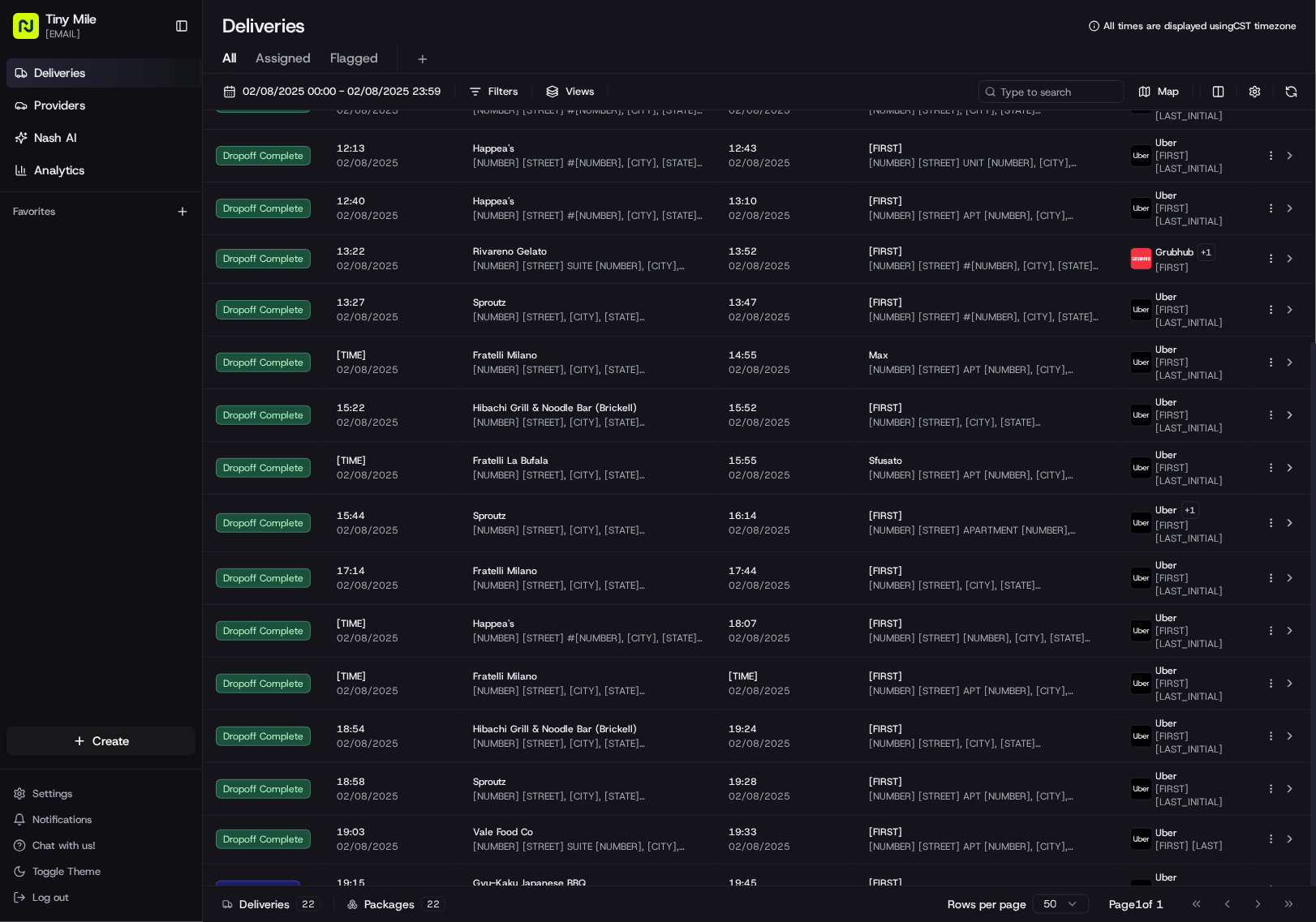 click on "Deliveries Providers Nash AI Analytics Favorites" at bounding box center (101, 396) 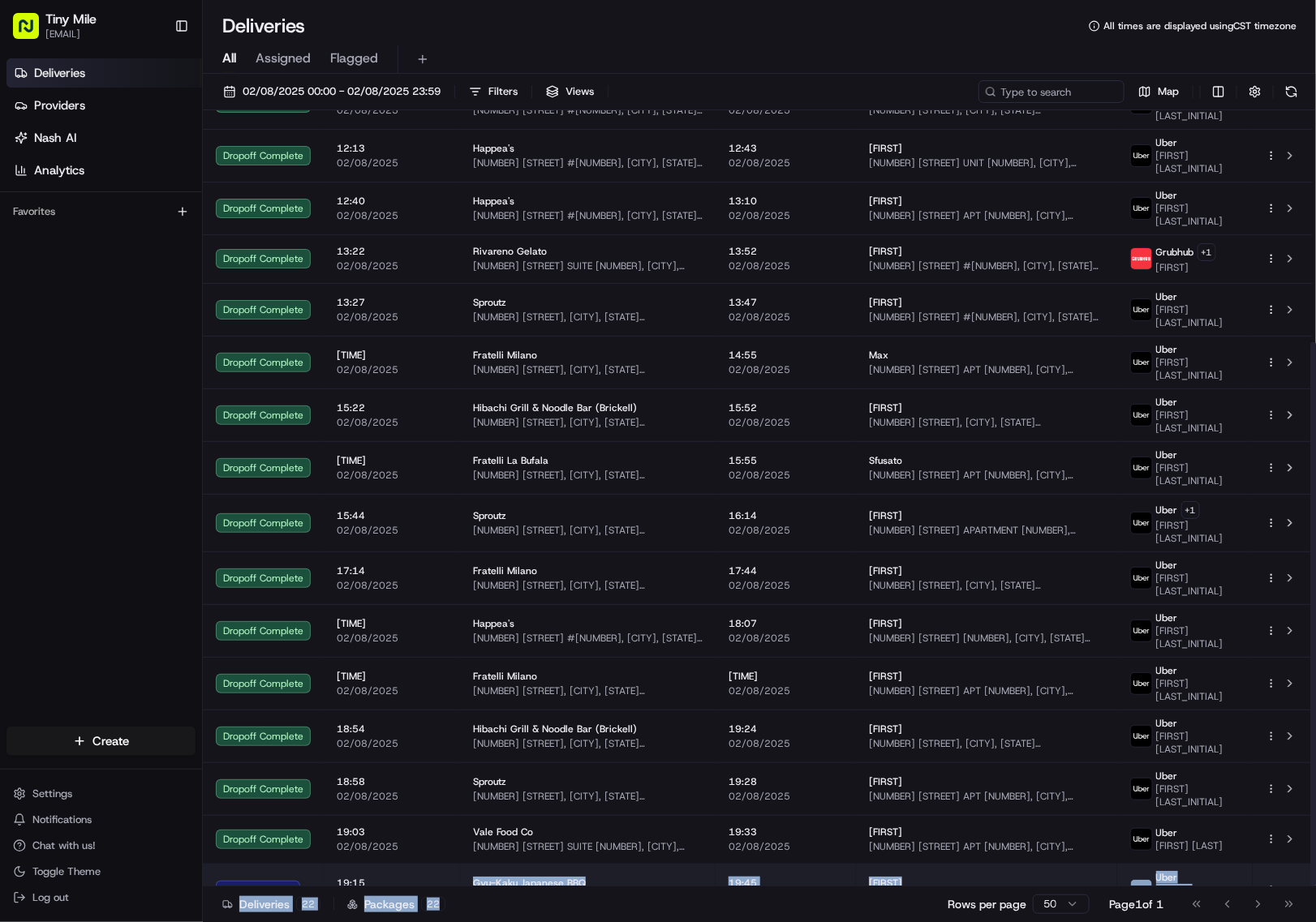 drag, startPoint x: 492, startPoint y: 901, endPoint x: 327, endPoint y: 834, distance: 178.08425 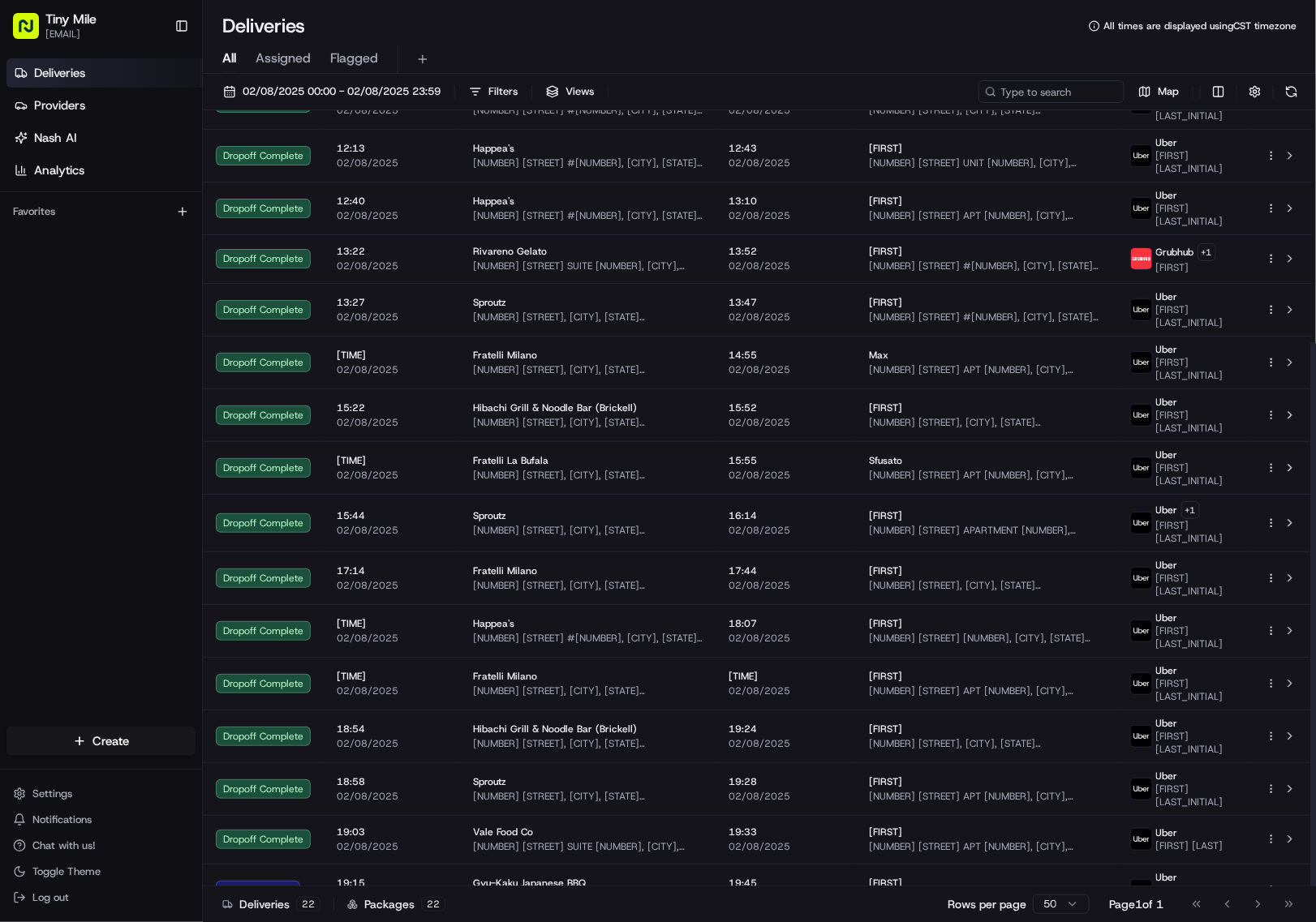click on "Deliveries Providers Nash AI Analytics Favorites" at bounding box center [101, 396] 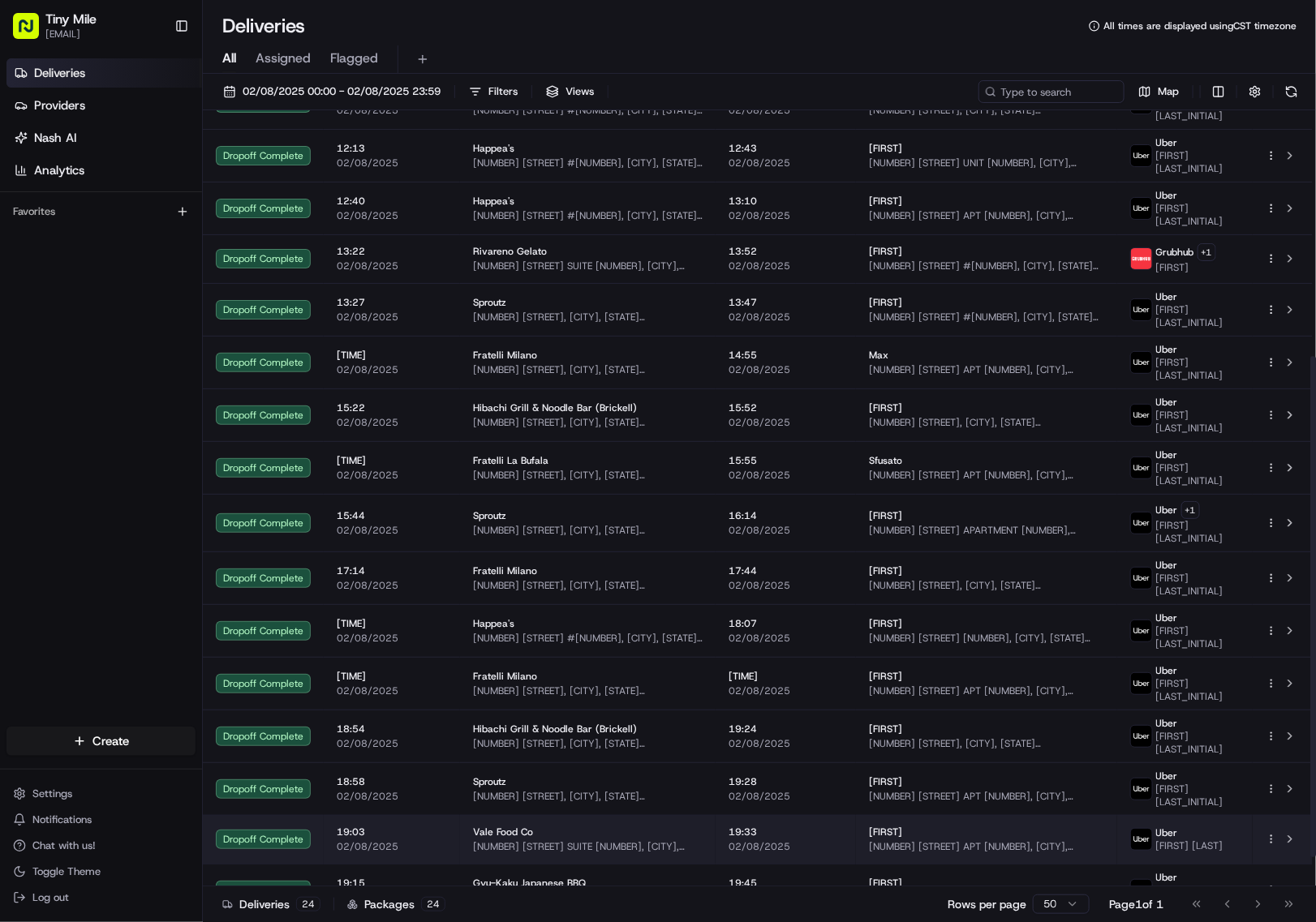 scroll, scrollTop: 427, scrollLeft: 0, axis: vertical 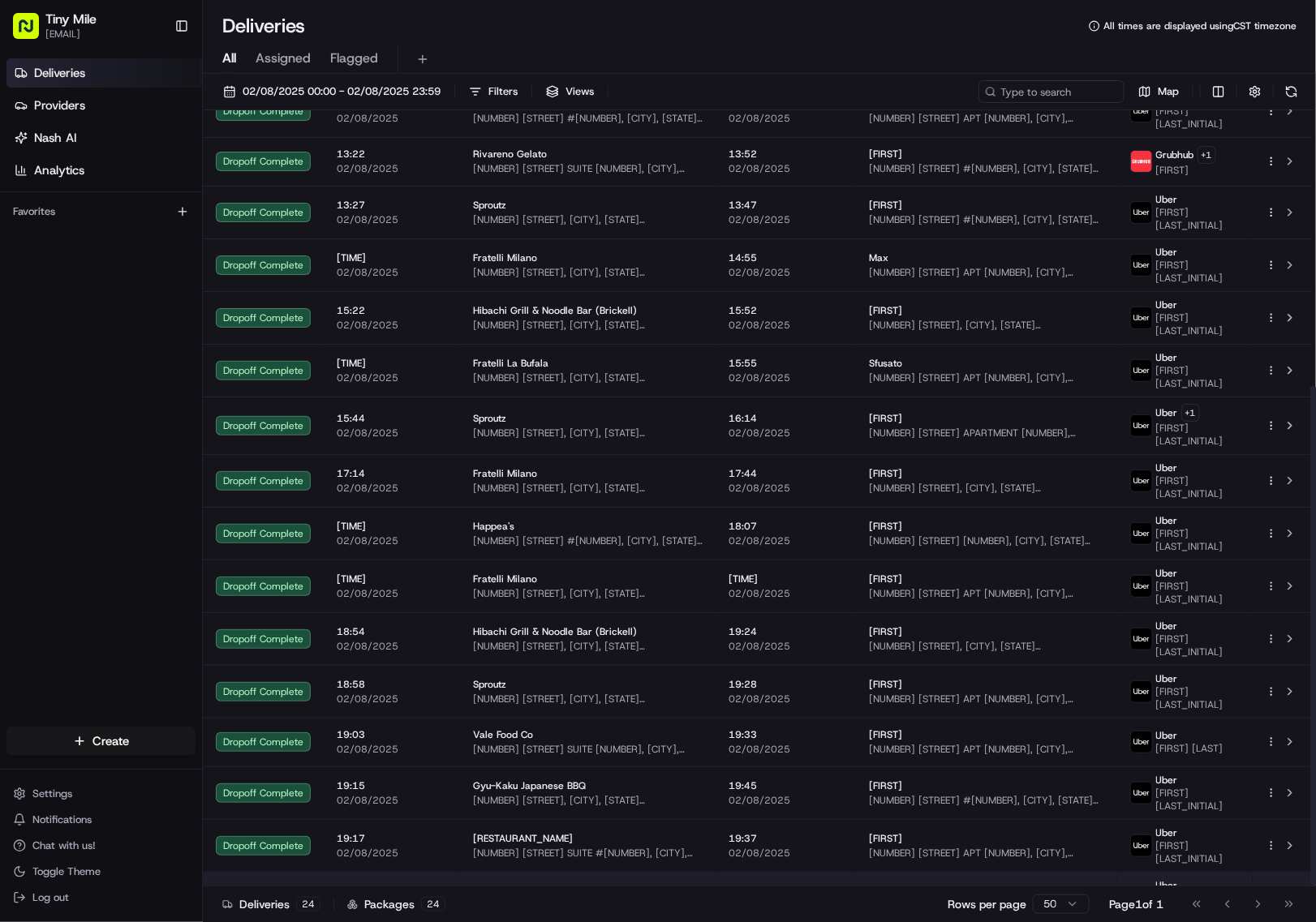 click at bounding box center [1290, 898] 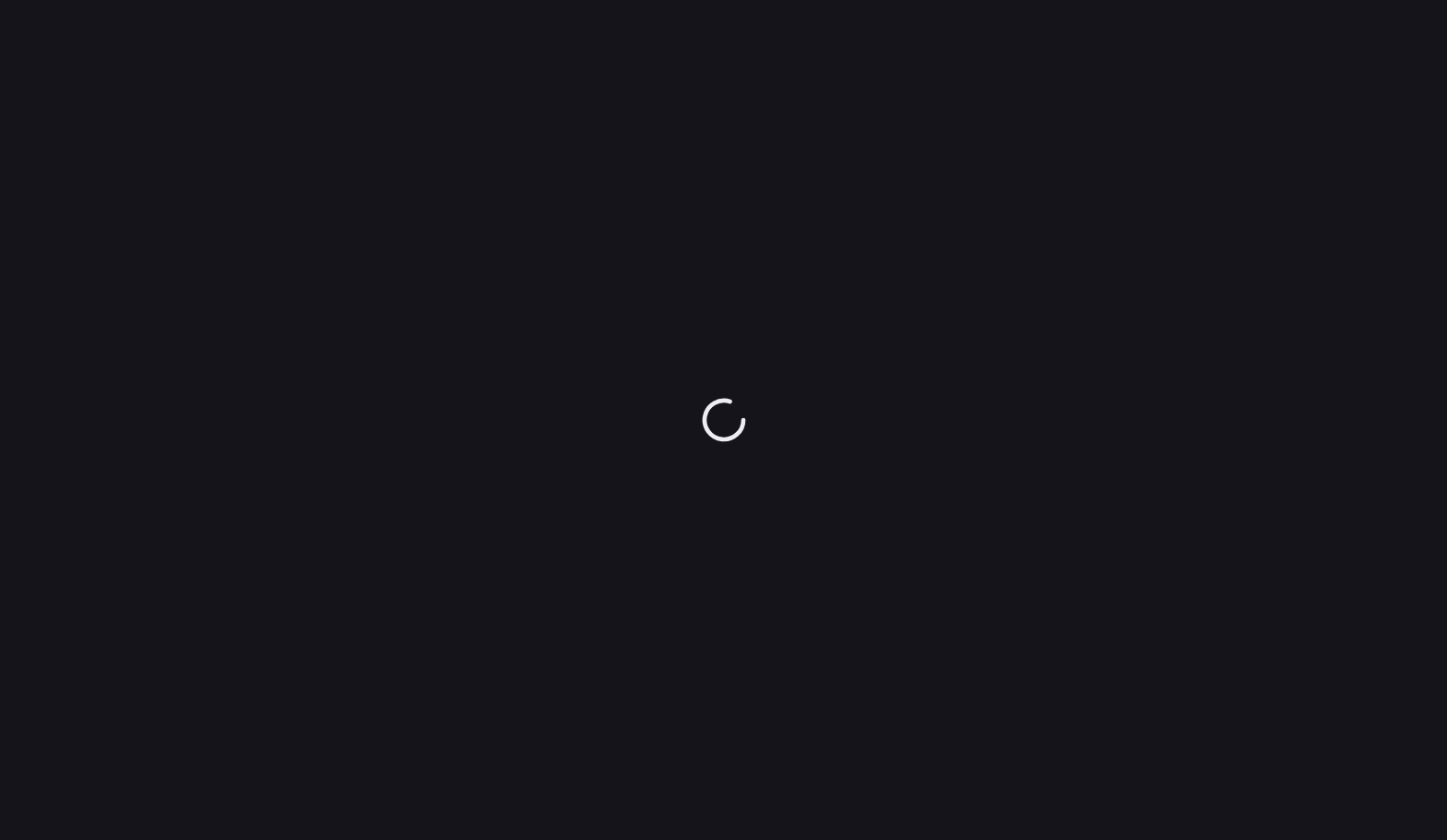 scroll, scrollTop: 0, scrollLeft: 0, axis: both 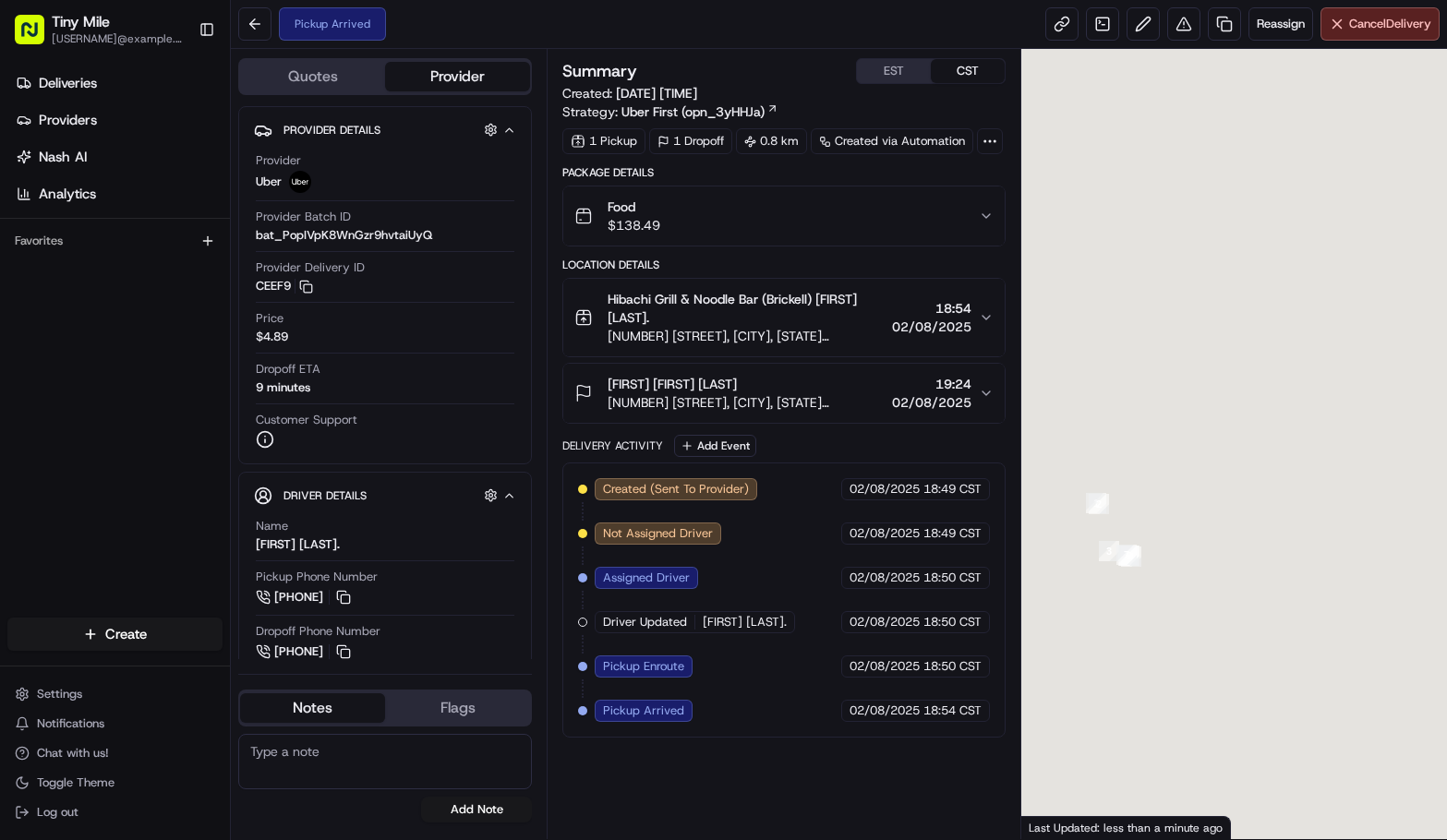 drag, startPoint x: 82, startPoint y: 496, endPoint x: 101, endPoint y: 483, distance: 23.02173 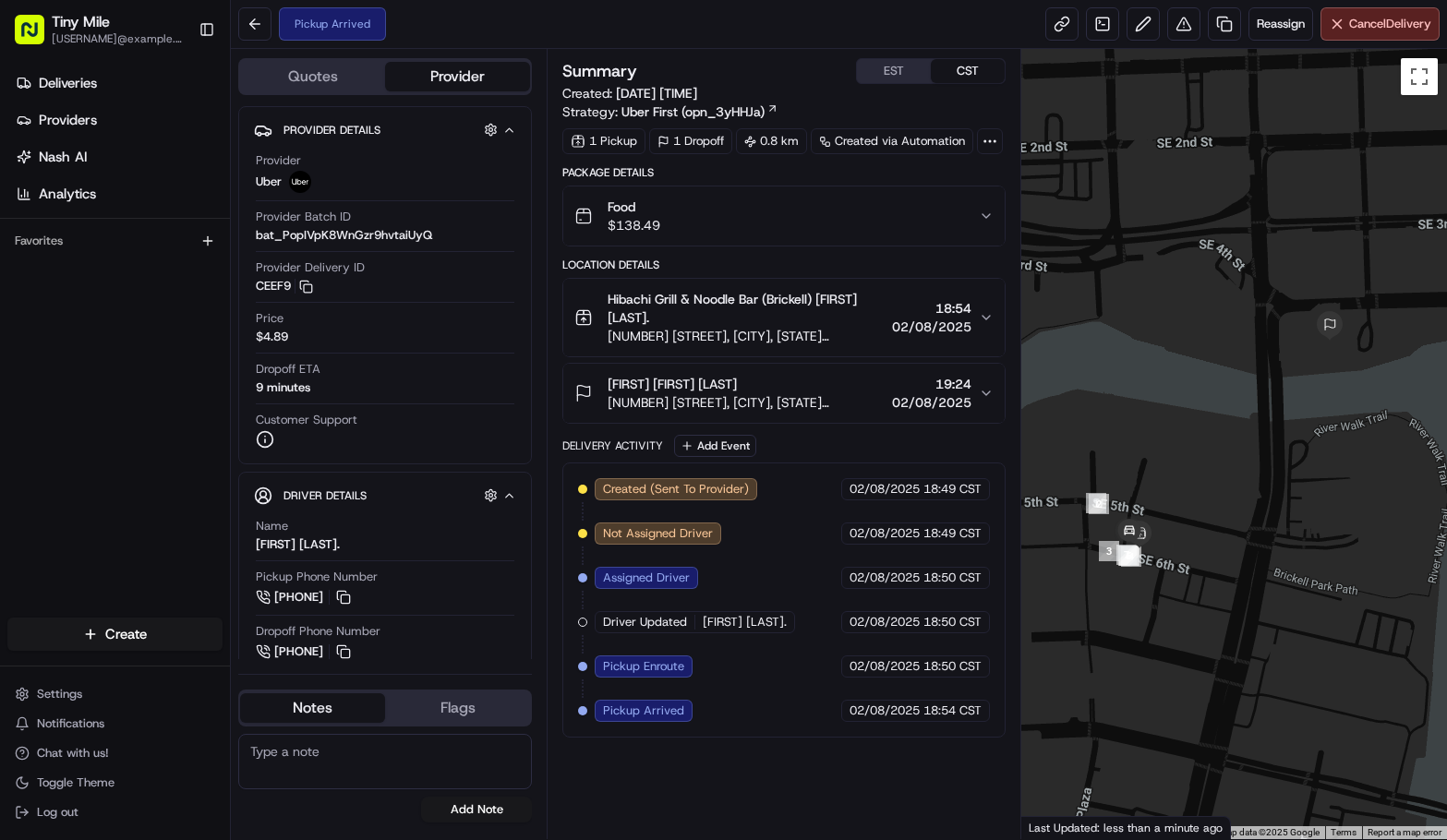 drag, startPoint x: 335, startPoint y: 380, endPoint x: 221, endPoint y: 380, distance: 114 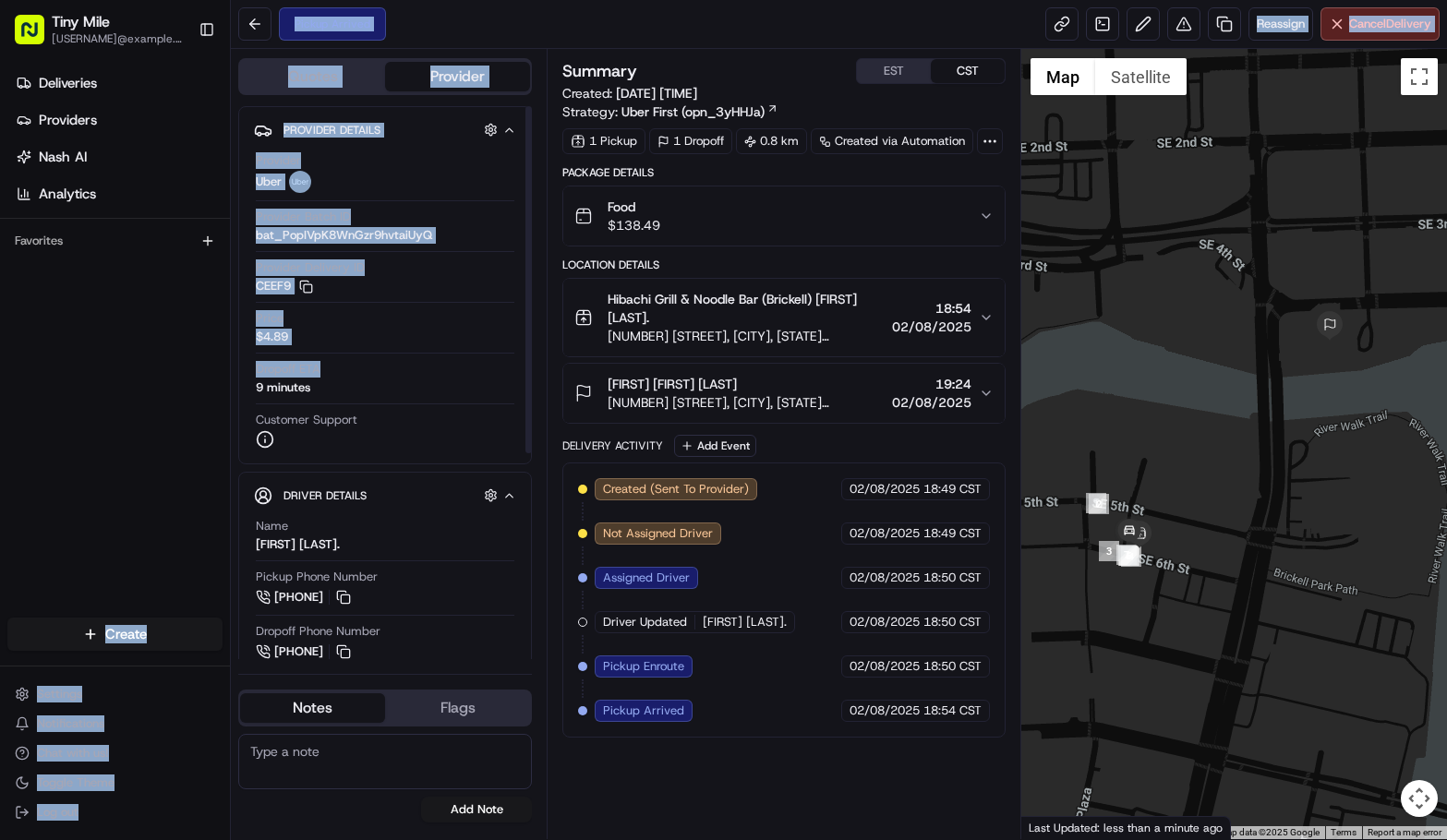 click on "Deliveries Providers Nash AI Analytics Favorites" at bounding box center [115, 345] 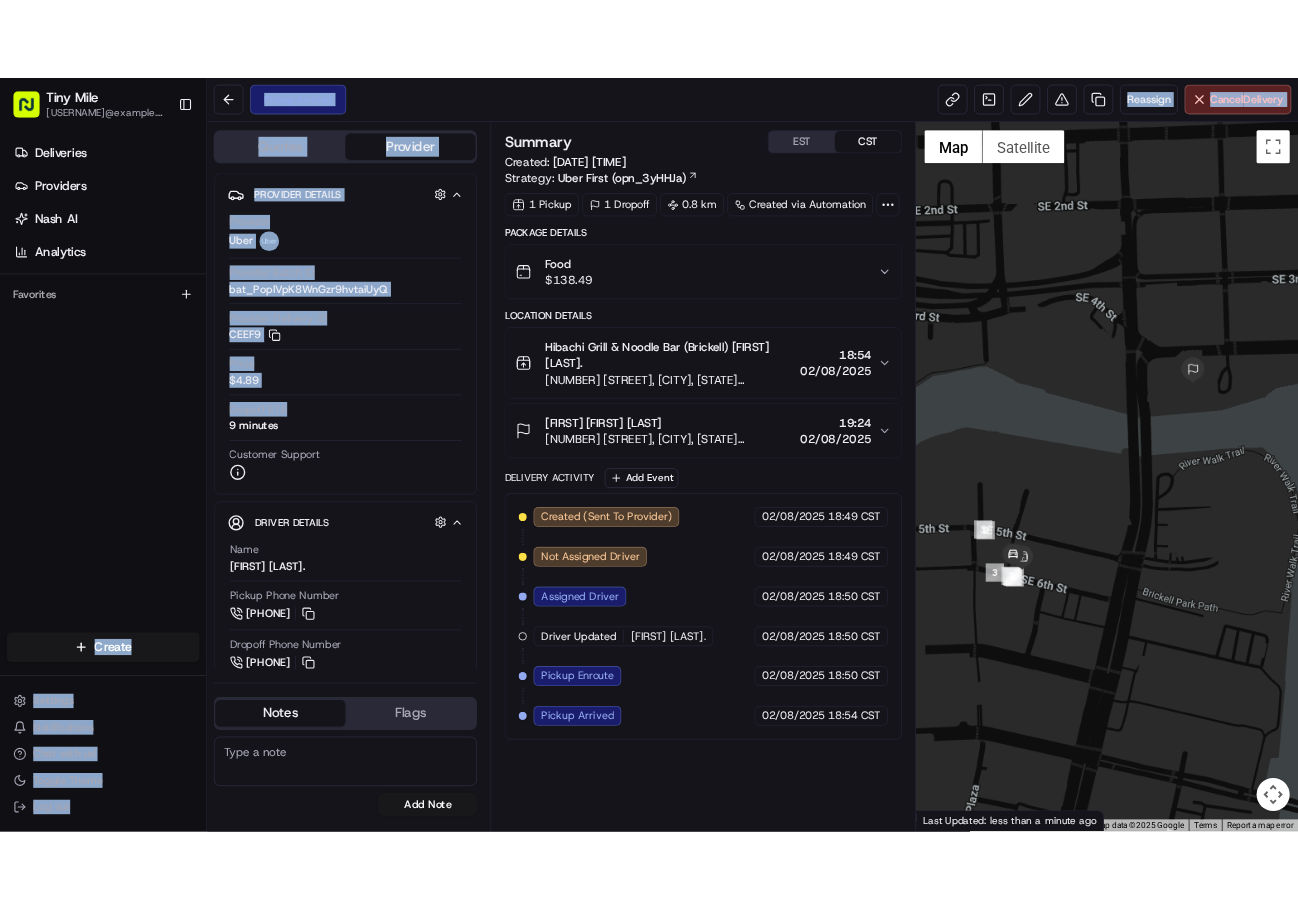 scroll, scrollTop: 0, scrollLeft: 0, axis: both 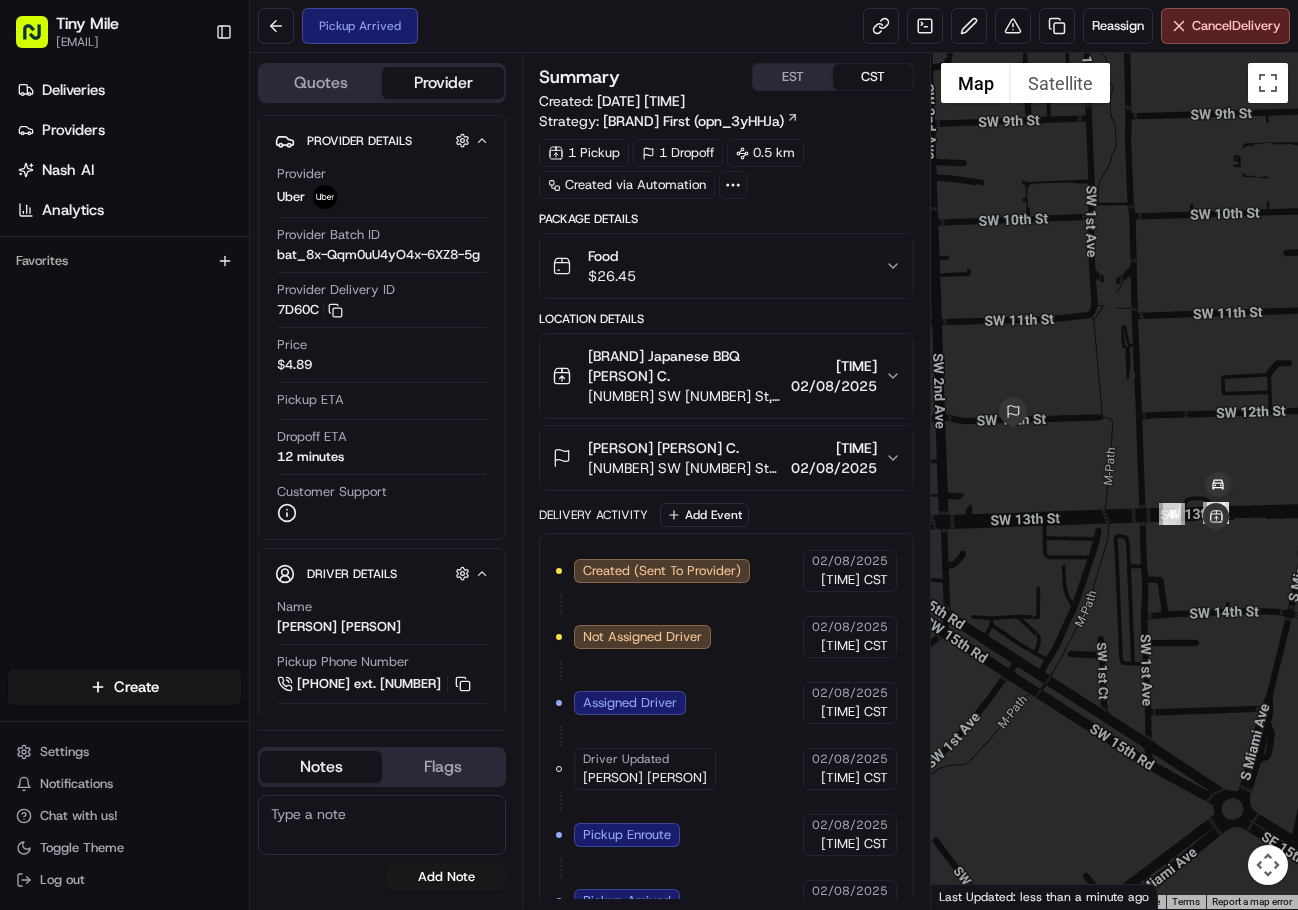 click on "Created (Sent To Provider) [BRAND] [DATE] [TIME] CST Not Assigned Driver [BRAND] [DATE] [TIME] CST Assigned Driver [BRAND] [DATE] [TIME] CST Driver Updated [PERSON] [PERSON] [BRAND] [DATE] [TIME] CST Pickup Enroute [BRAND] [DATE] [TIME] CST Pickup Arrived [BRAND] [DATE] [TIME] CST" at bounding box center (726, 736) 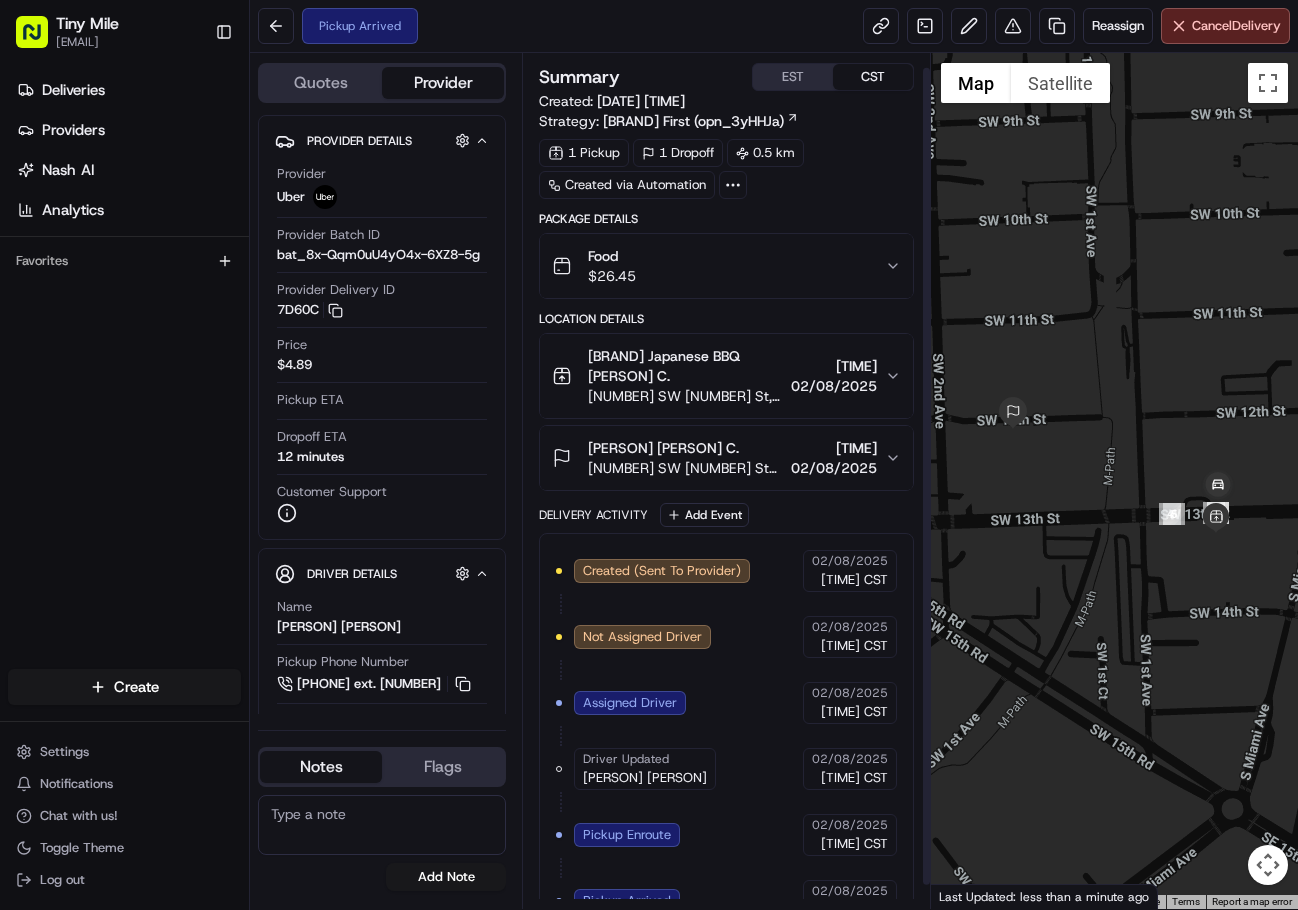 scroll, scrollTop: 40, scrollLeft: 0, axis: vertical 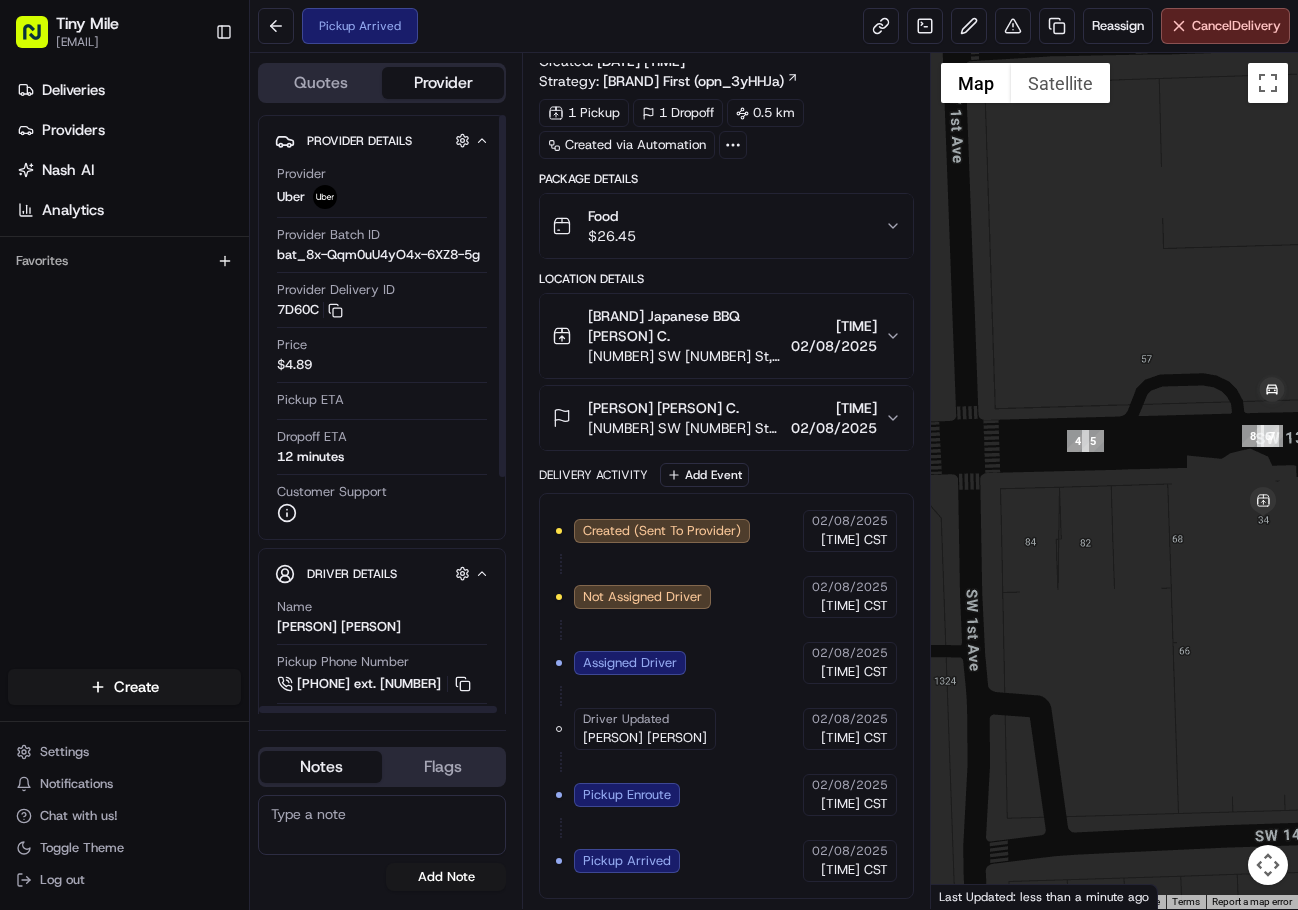 click on "Deliveries Providers Nash AI Analytics Favorites" at bounding box center (124, 374) 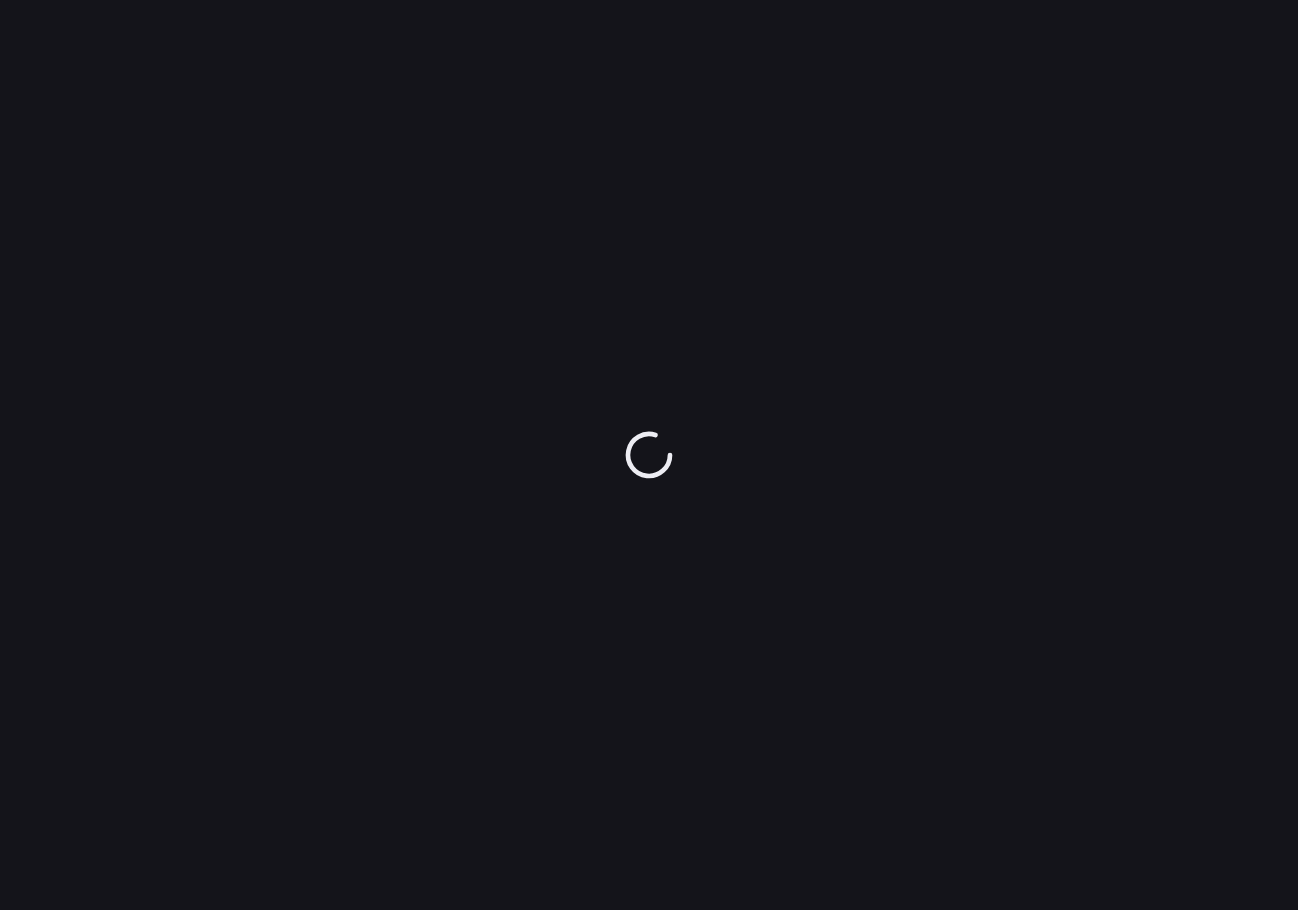 scroll, scrollTop: 0, scrollLeft: 0, axis: both 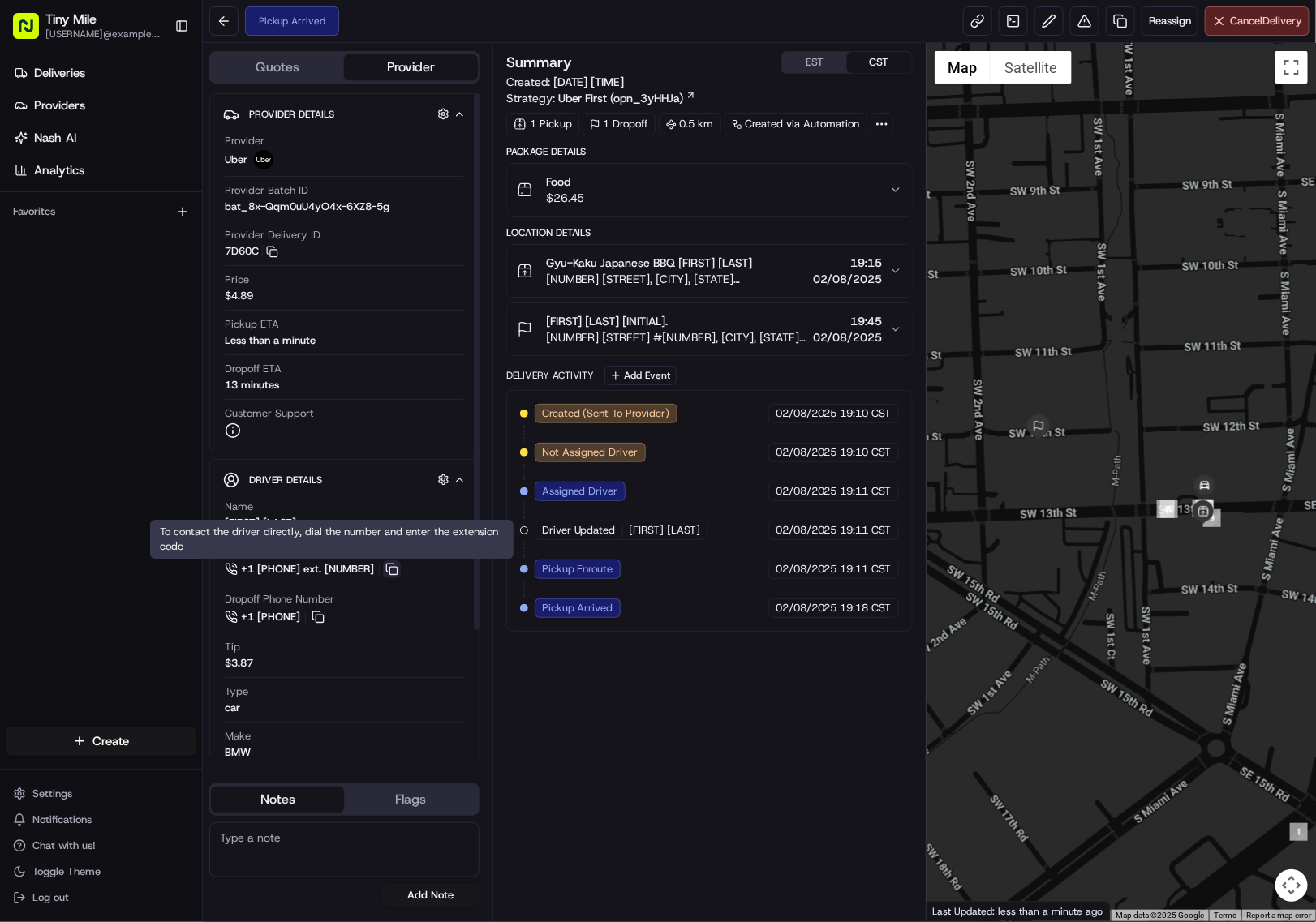 click at bounding box center [392, 569] 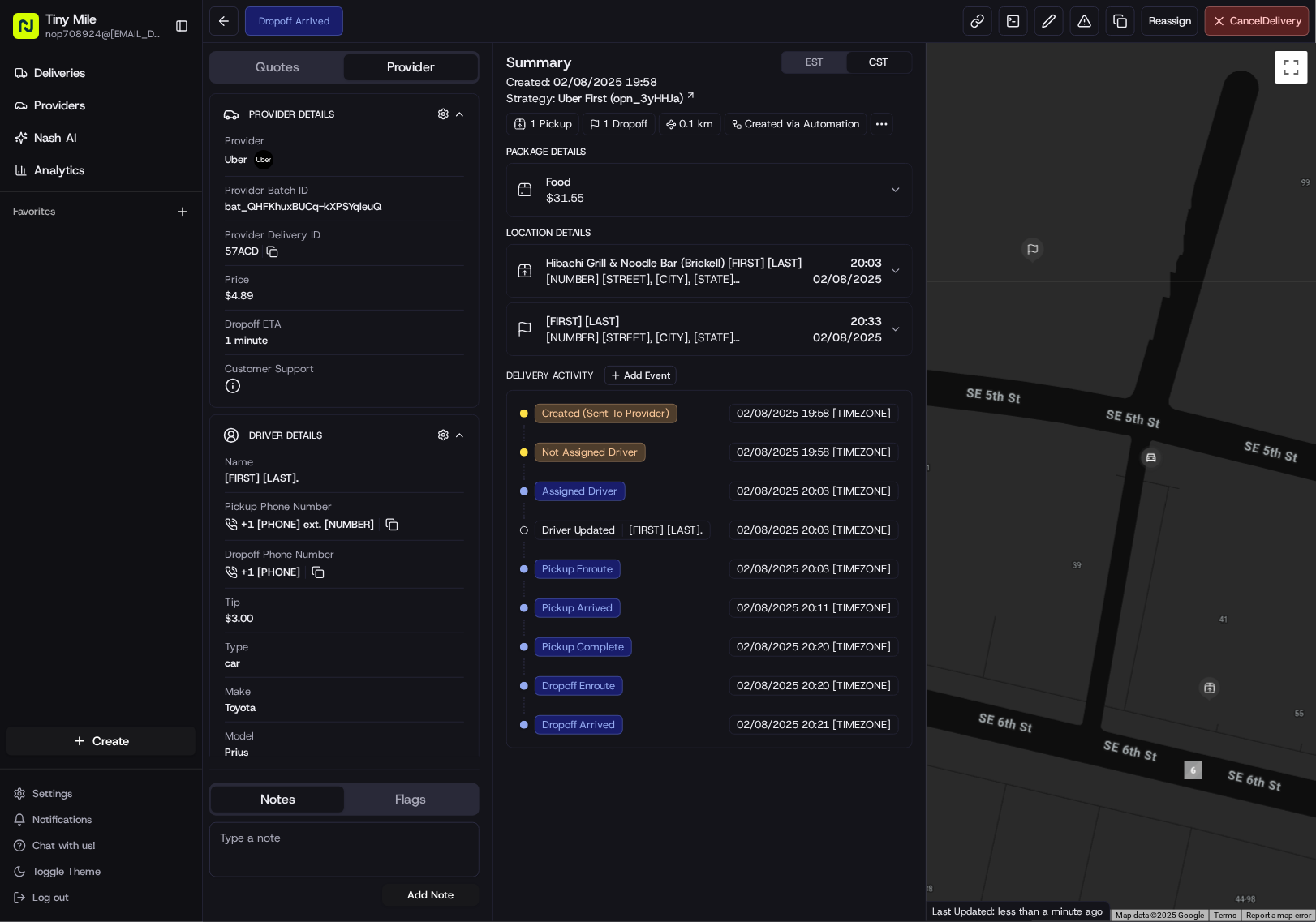 scroll, scrollTop: 0, scrollLeft: 0, axis: both 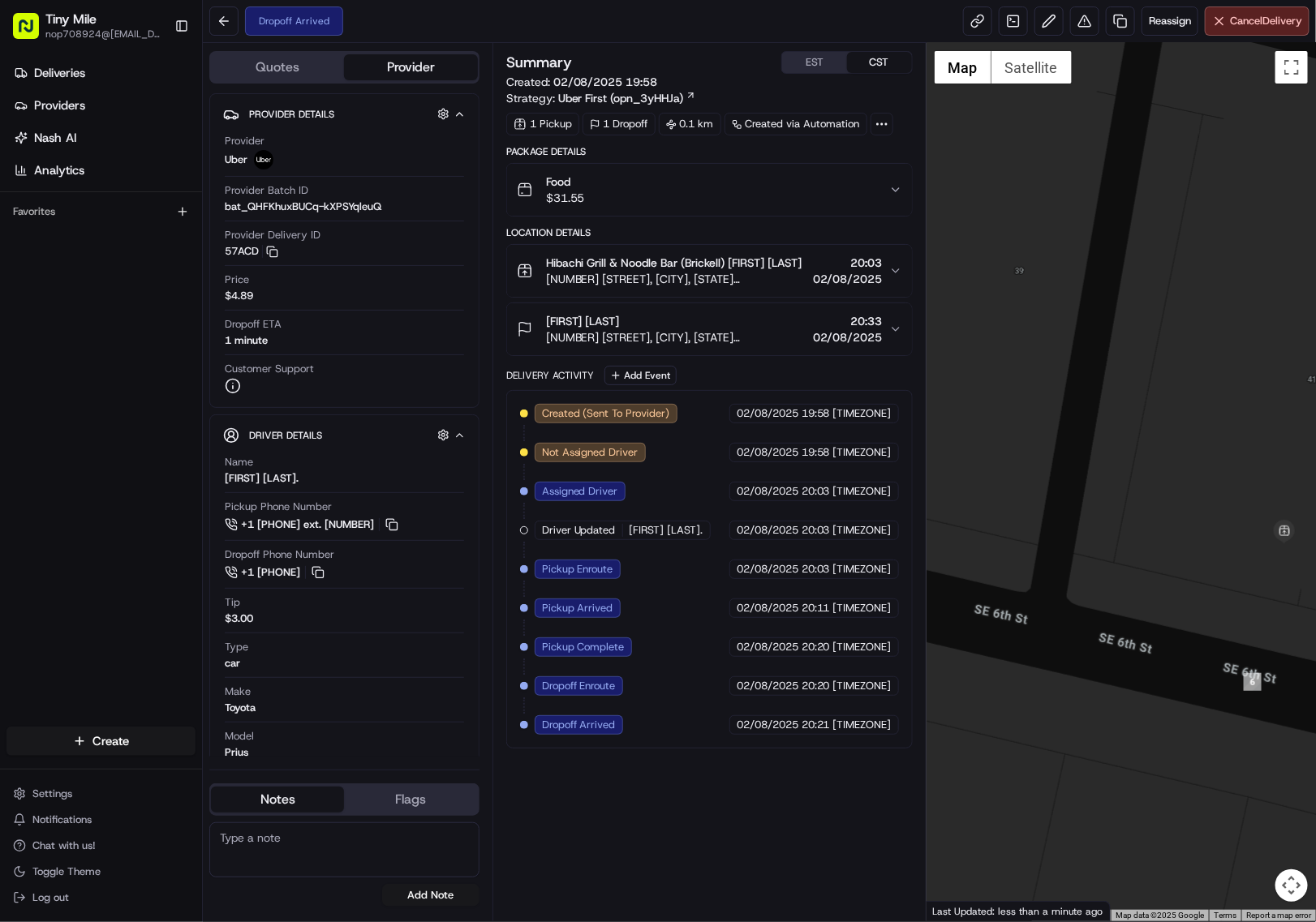 drag, startPoint x: 1060, startPoint y: 604, endPoint x: 1226, endPoint y: 332, distance: 318.65342 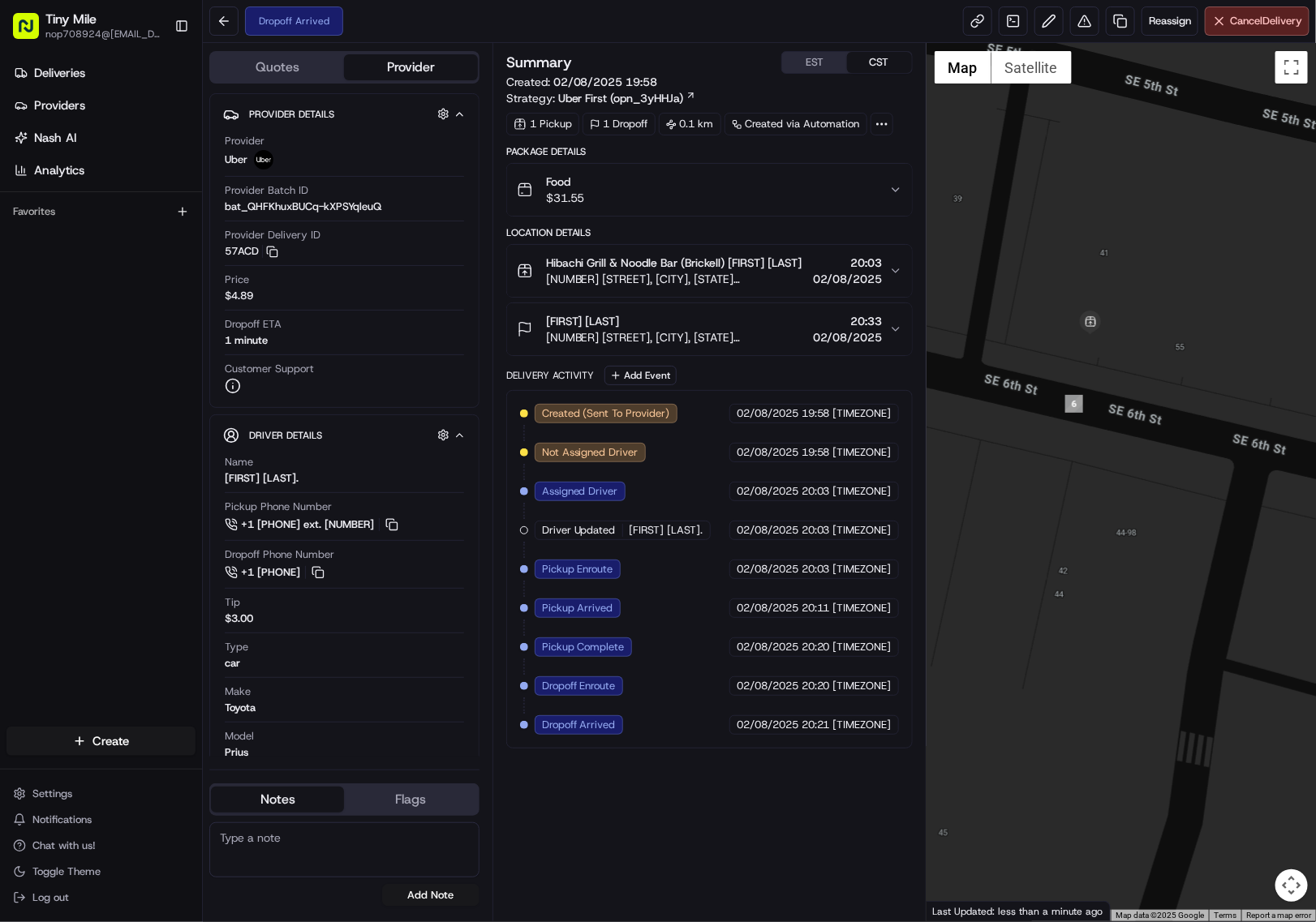 drag, startPoint x: 1130, startPoint y: 534, endPoint x: 1033, endPoint y: 325, distance: 230.4127 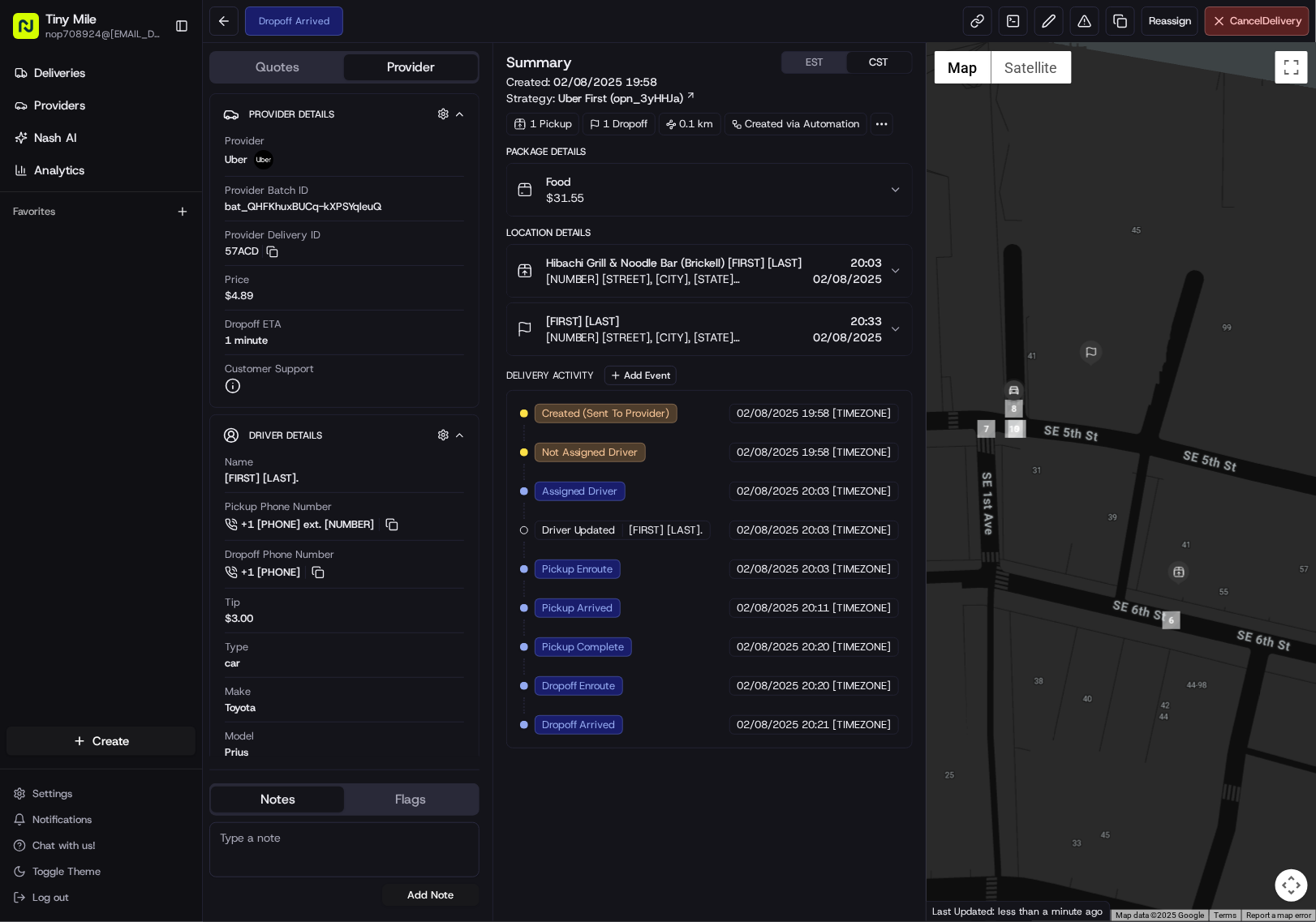 drag, startPoint x: 1052, startPoint y: 396, endPoint x: 1172, endPoint y: 690, distance: 317.5468 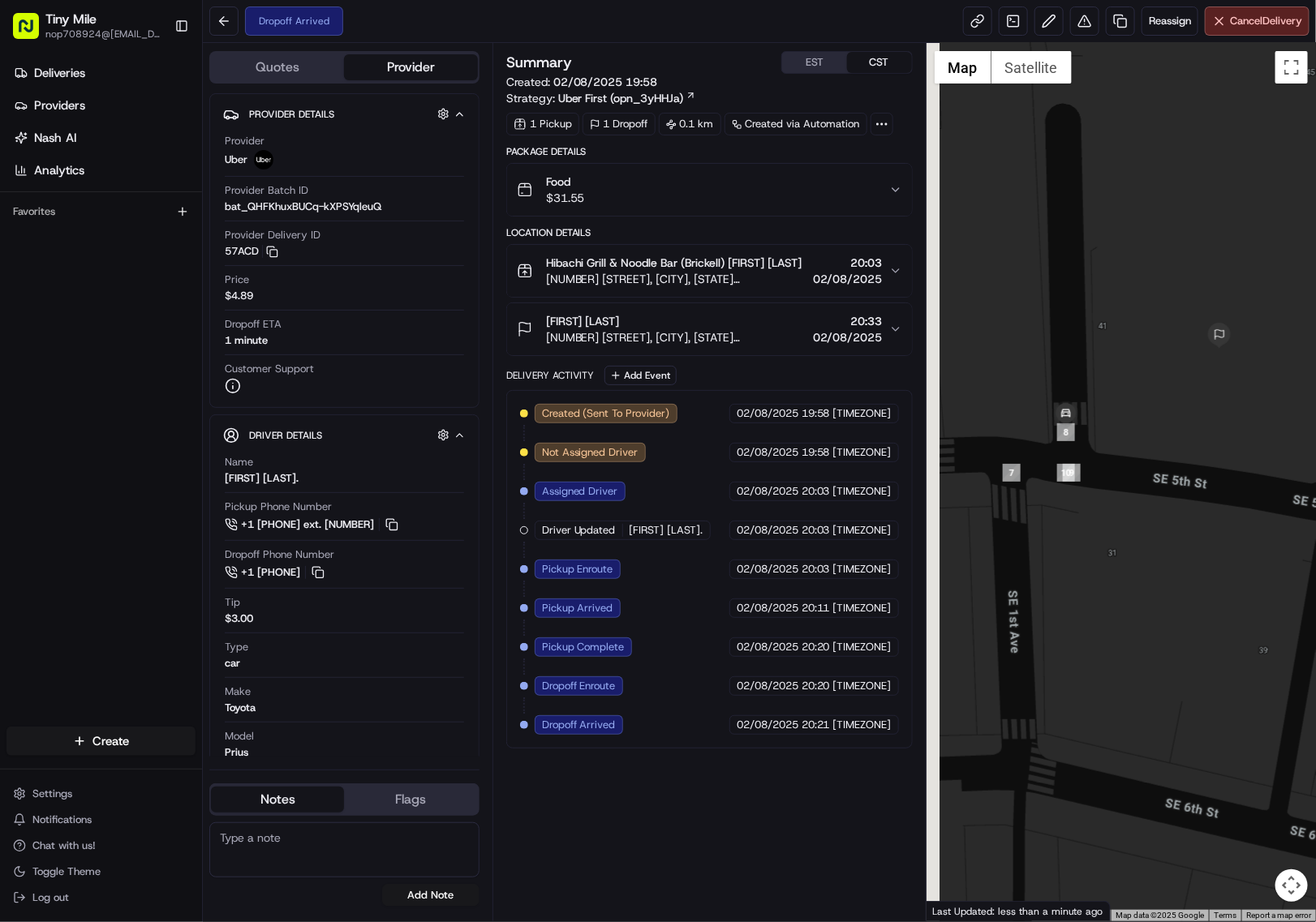 drag, startPoint x: 1059, startPoint y: 499, endPoint x: 1158, endPoint y: 627, distance: 161.8178 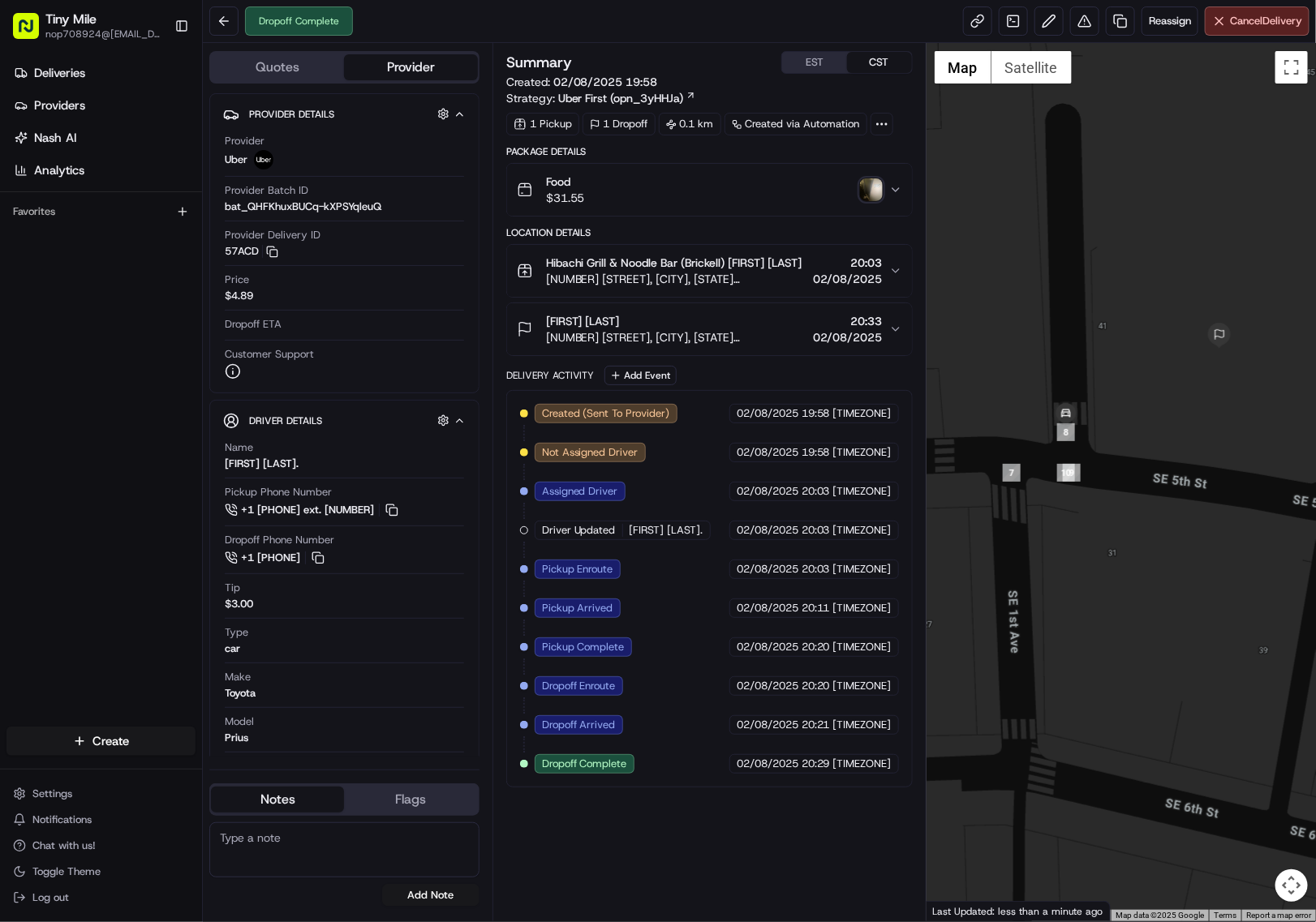 click on "Summary EST CST Created:   02/08/2025 19:58 Strategy:   Uber First (opn_3yHHJa) 1   Pickup 1   Dropoff 0.1 km Created via Automation Package Details Food $ 31.55 Location Details Hibachi Grill & Noodle Bar (Brickell) Stacy Banks 35 SE 6th St, Miami, FL 33131, USA 20:03 02/08/2025 Stacy Stacy Banks 41 SE 5th St APT 1014, Miami, FL 33131, USA 20:33 02/08/2025 Delivery Activity Add Event Created (Sent To Provider) Uber 02/08/2025 19:58 CST Not Assigned Driver Uber 02/08/2025 19:58 CST Assigned Driver Uber 02/08/2025 20:03 CST Driver Updated Clifford B. Uber 02/08/2025 20:03 CST Pickup Enroute Uber 02/08/2025 20:03 CST Pickup Arrived Uber 02/08/2025 20:11 CST Pickup Complete Uber 02/08/2025 20:20 CST Dropoff Enroute Uber 02/08/2025 20:20 CST Dropoff Arrived Uber 02/08/2025 20:21 CST Dropoff Complete Uber 02/08/2025 20:29 CST" at bounding box center [709, 482] 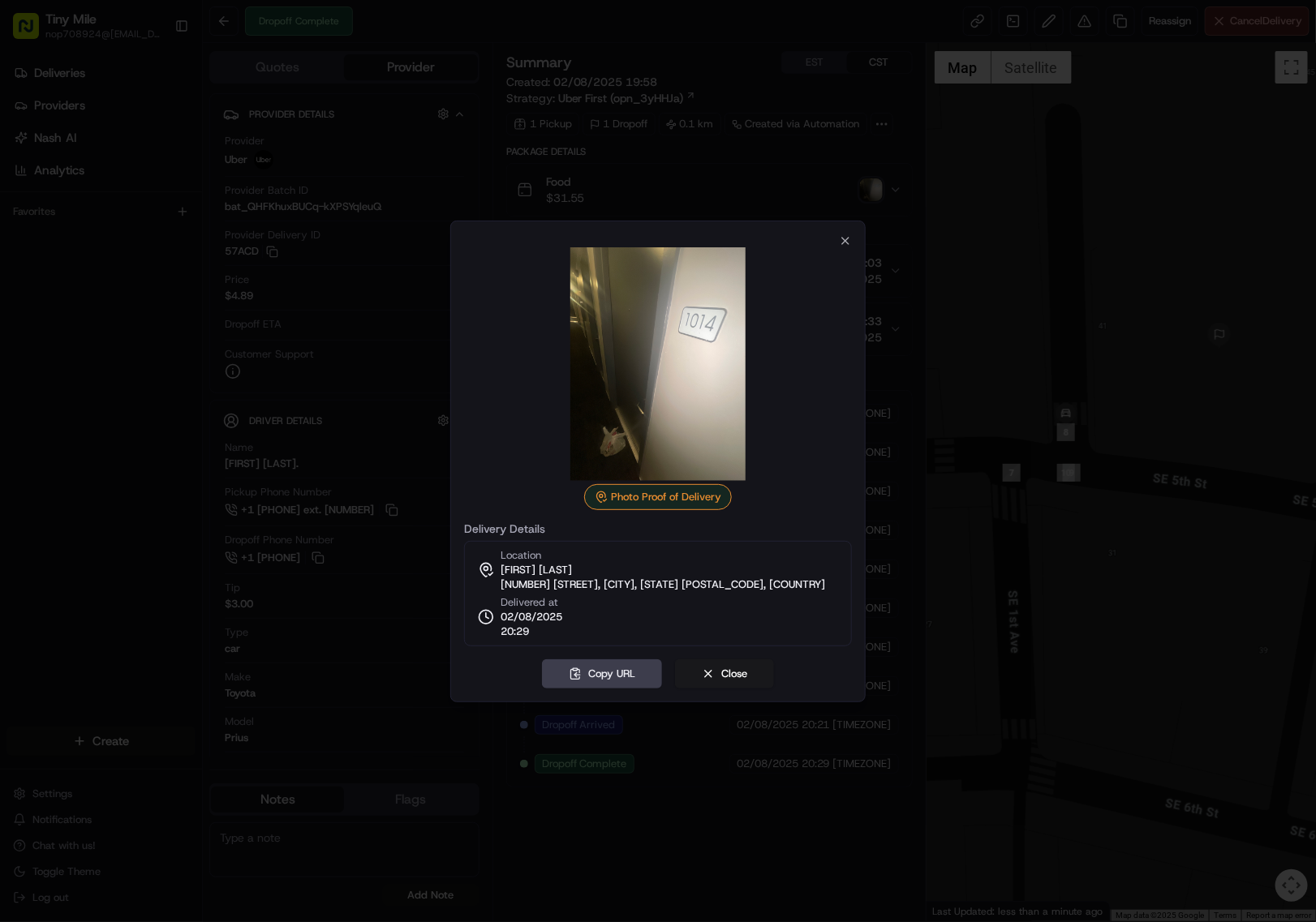 click at bounding box center (658, 461) 